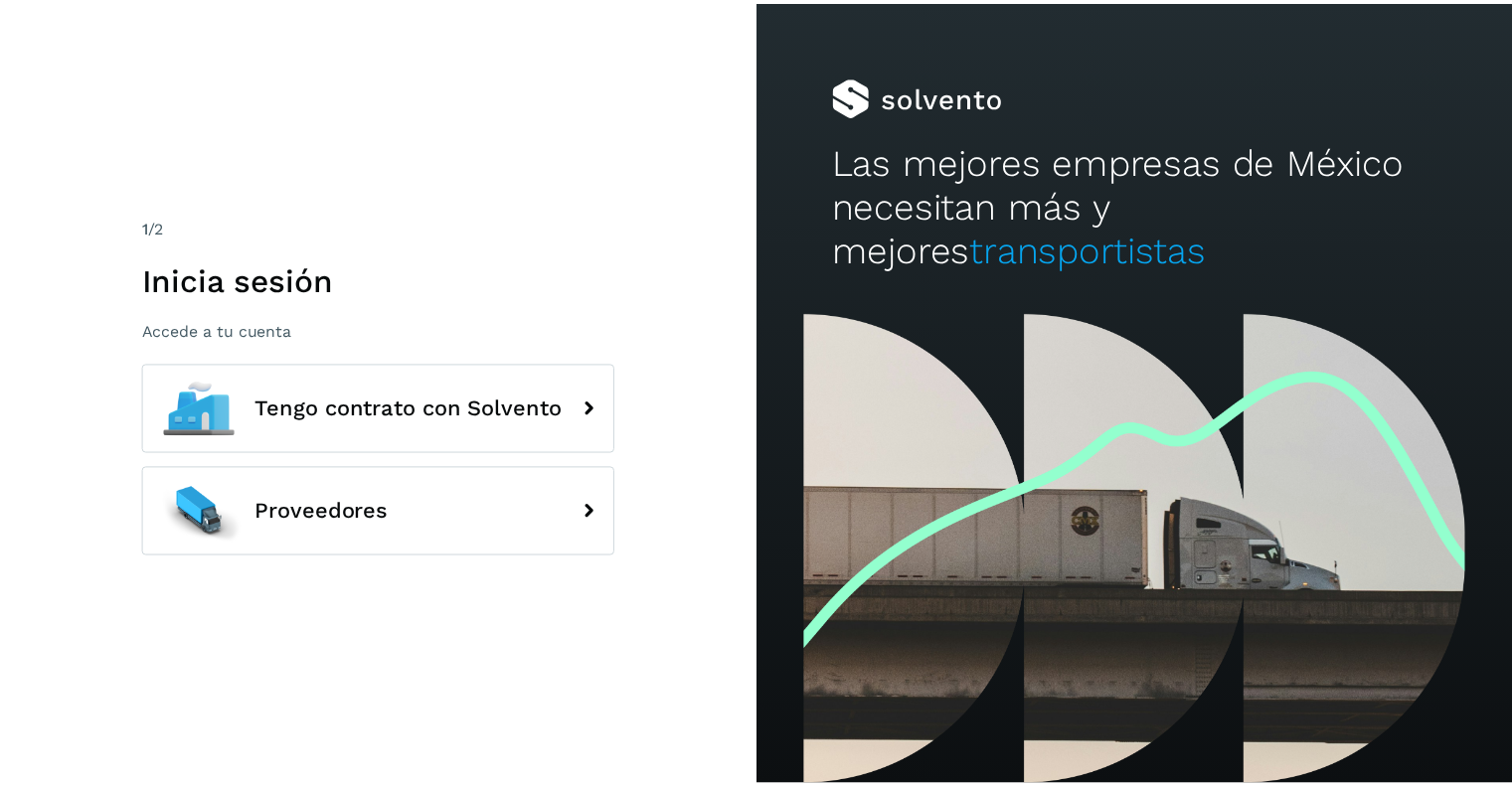 scroll, scrollTop: 0, scrollLeft: 0, axis: both 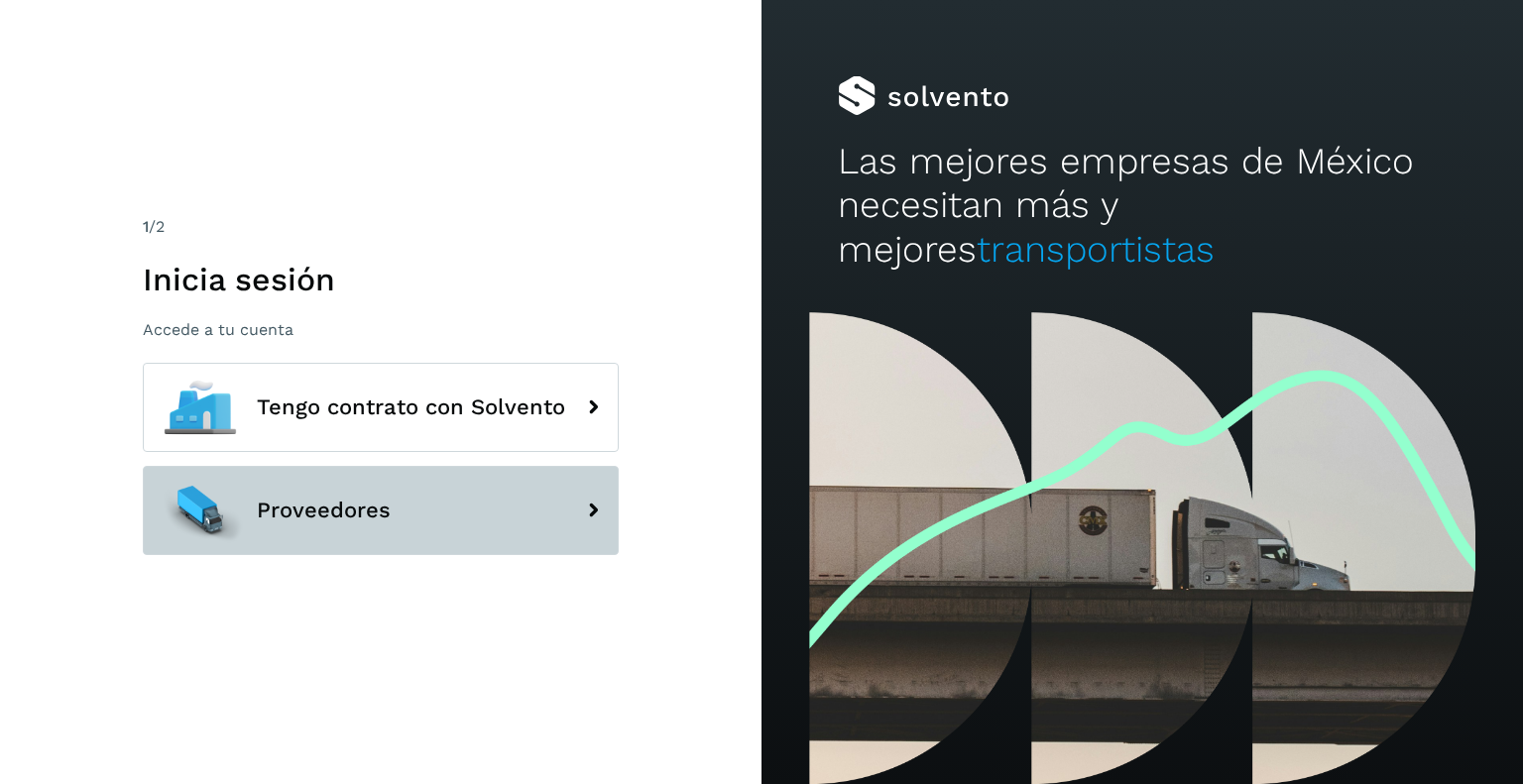 click on "Proveedores" 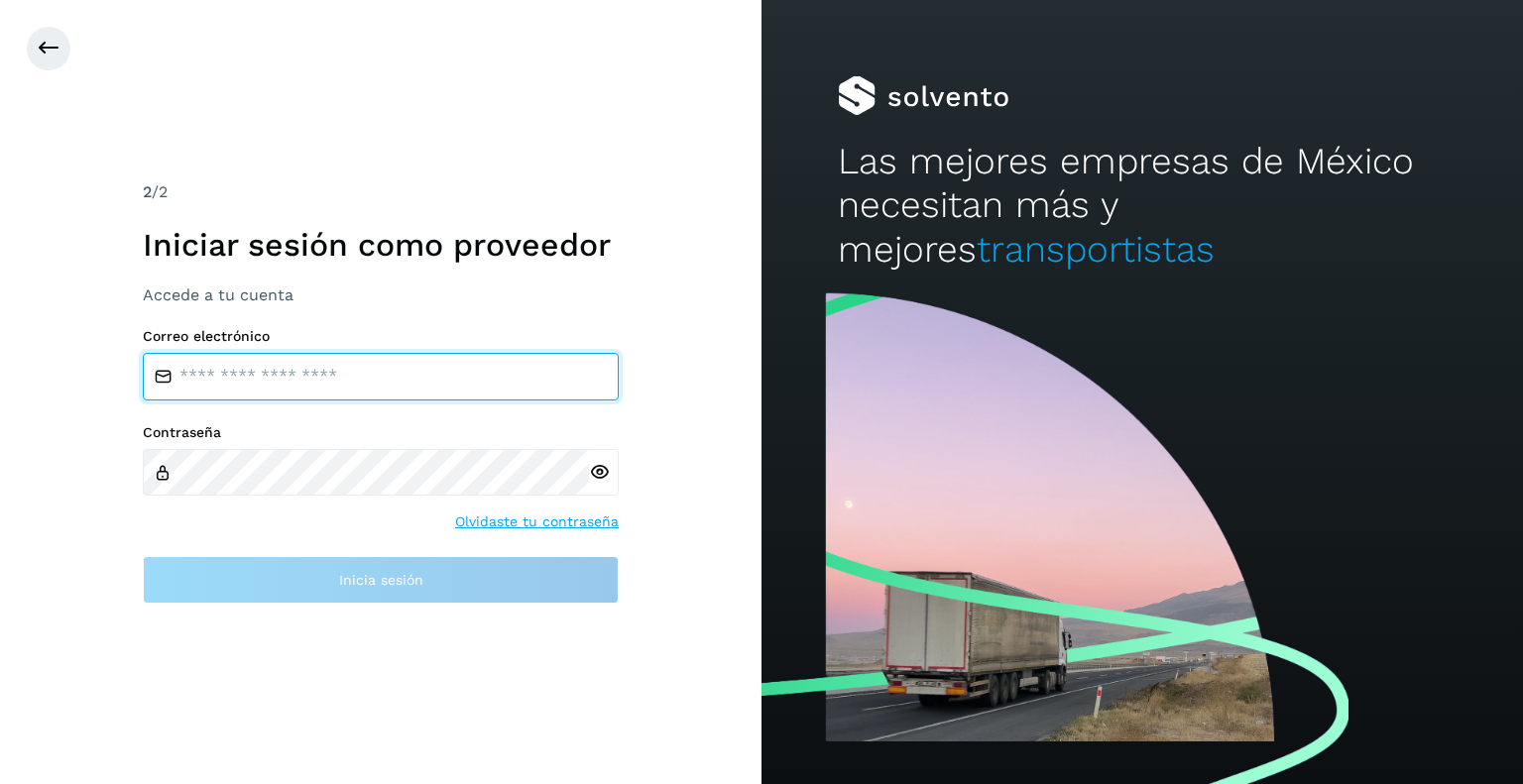 type on "**********" 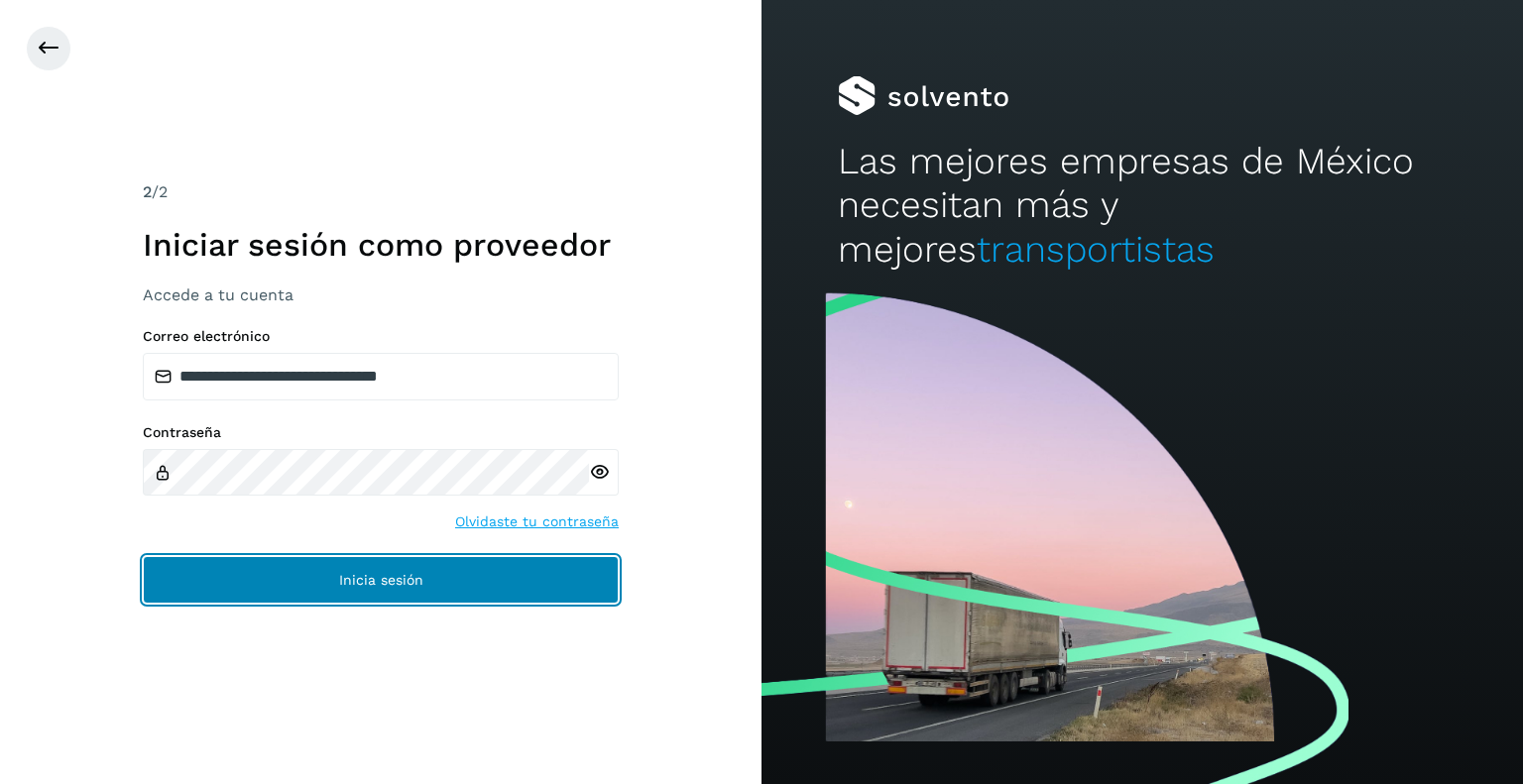 click on "Inicia sesión" 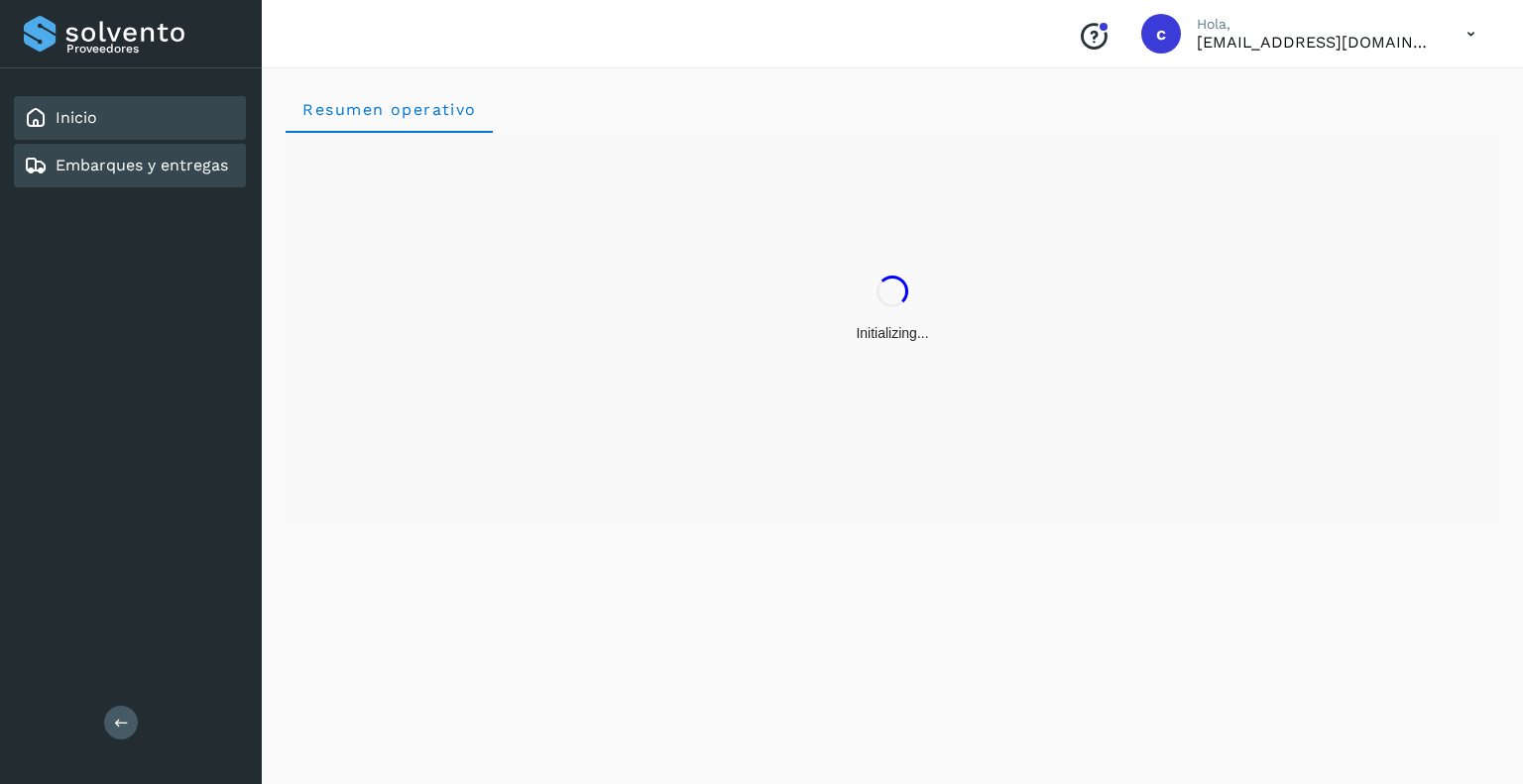 click on "Embarques y entregas" at bounding box center [142, 165] 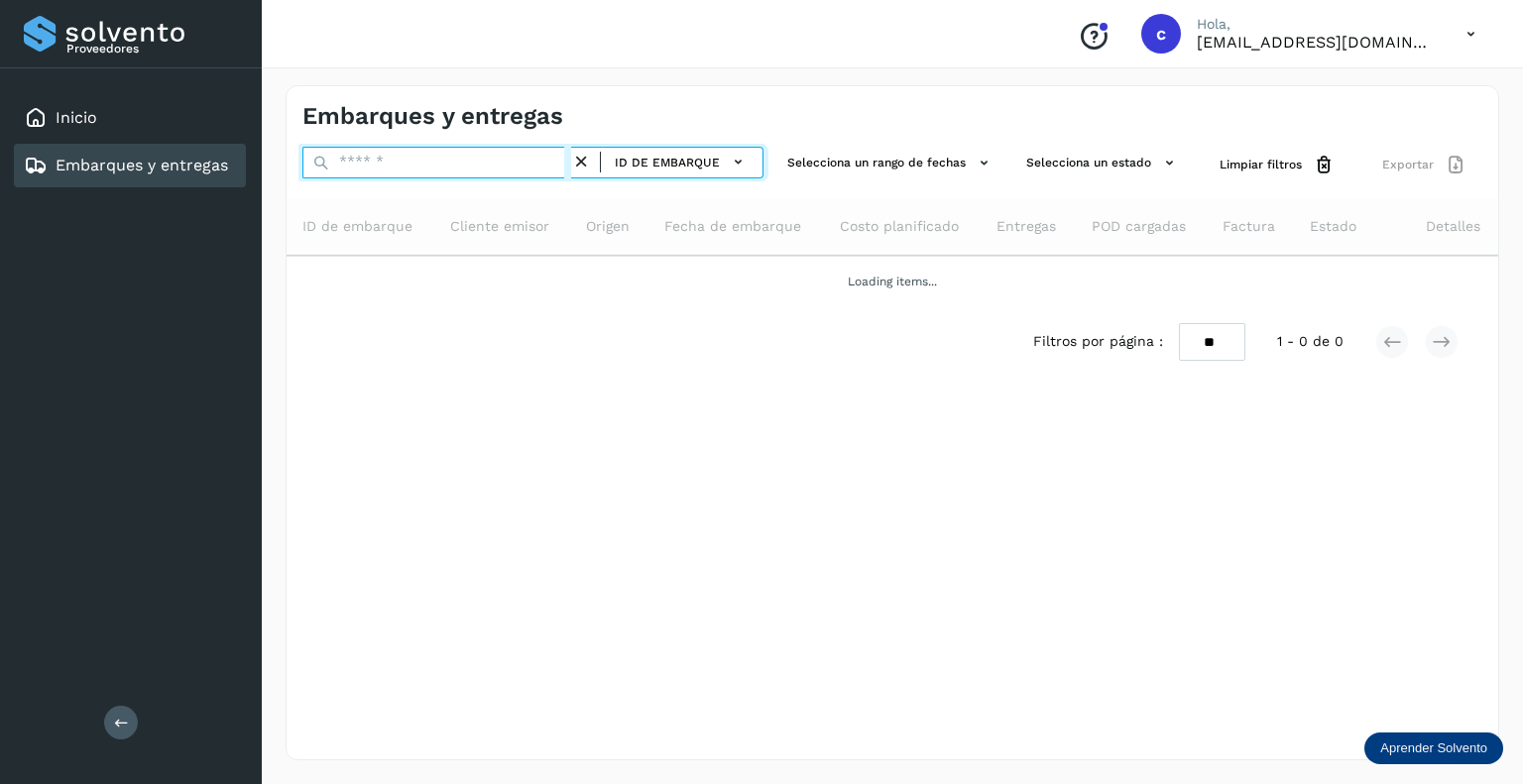 click at bounding box center (436, 163) 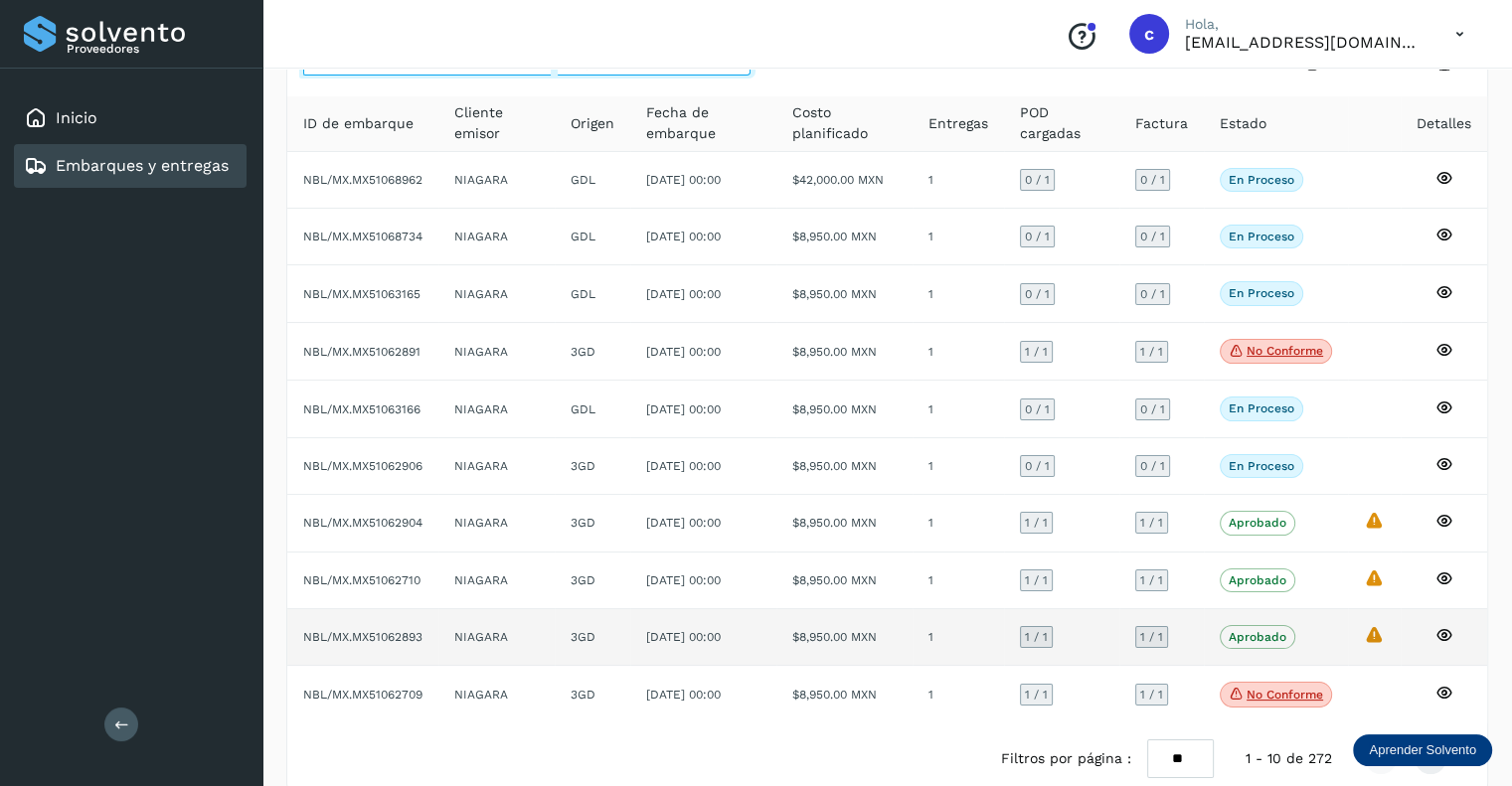 scroll, scrollTop: 131, scrollLeft: 0, axis: vertical 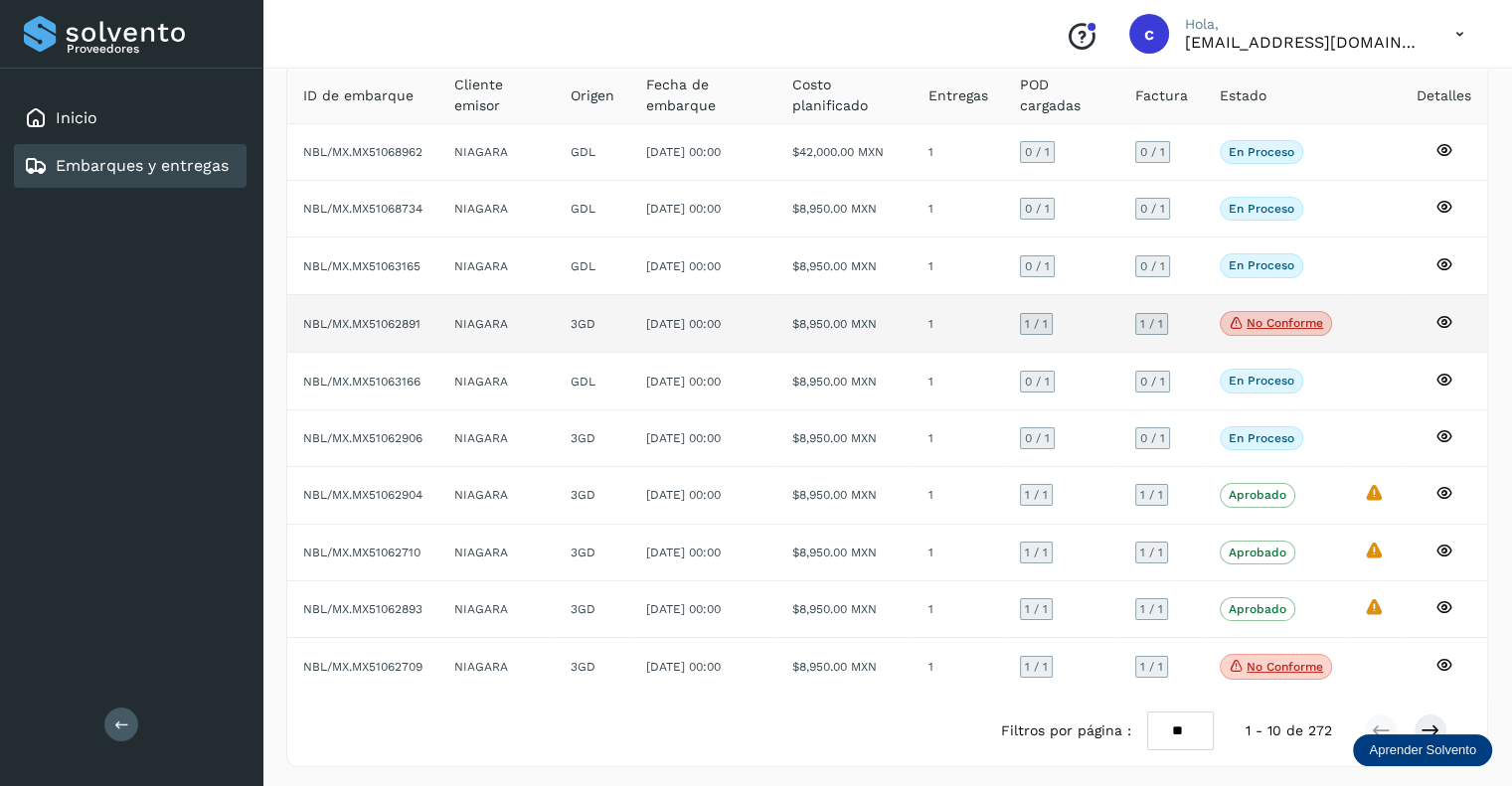 click on "NBL/MX.MX51062891" 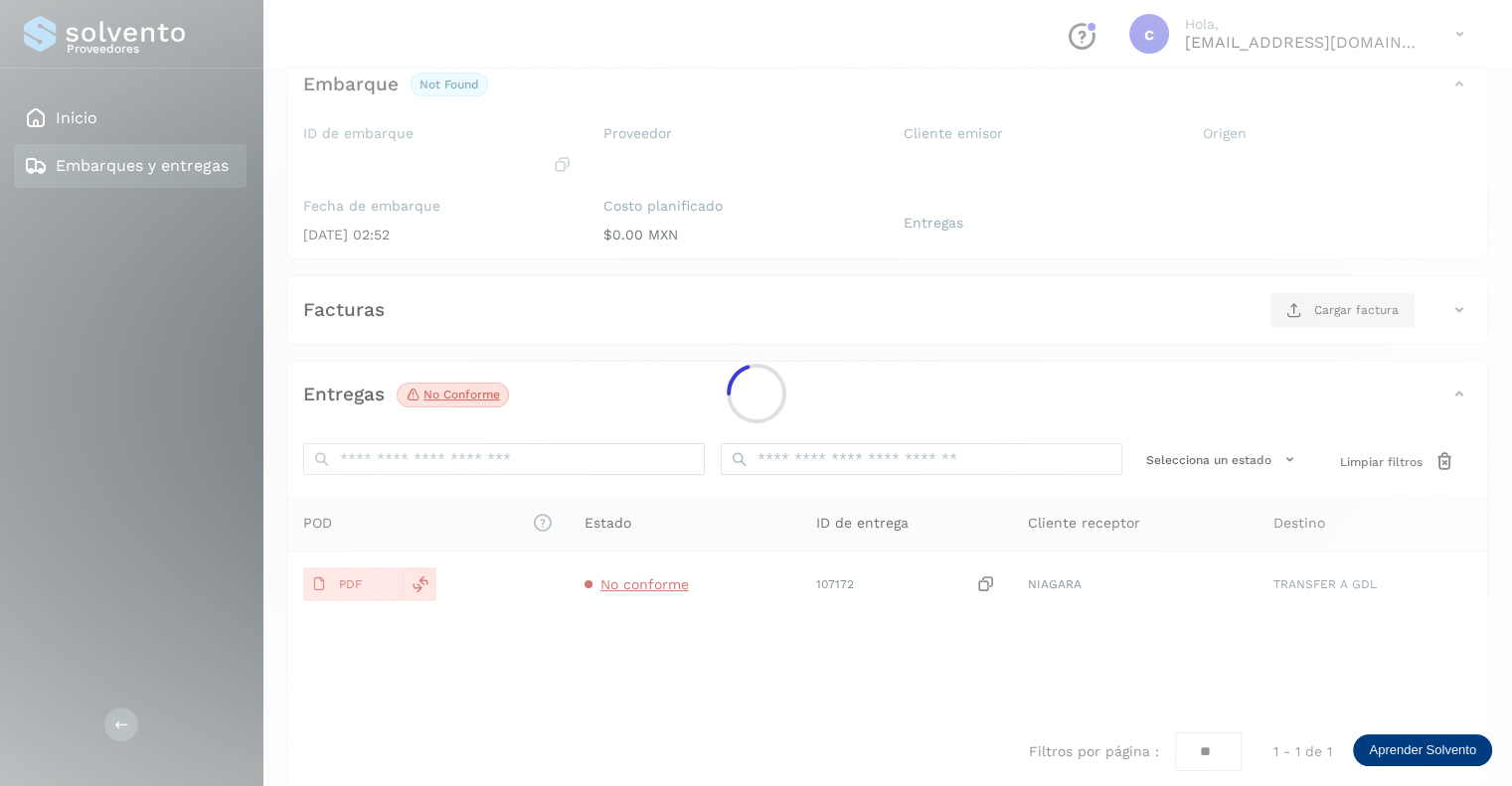 drag, startPoint x: 424, startPoint y: 317, endPoint x: 414, endPoint y: 322, distance: 11.18034 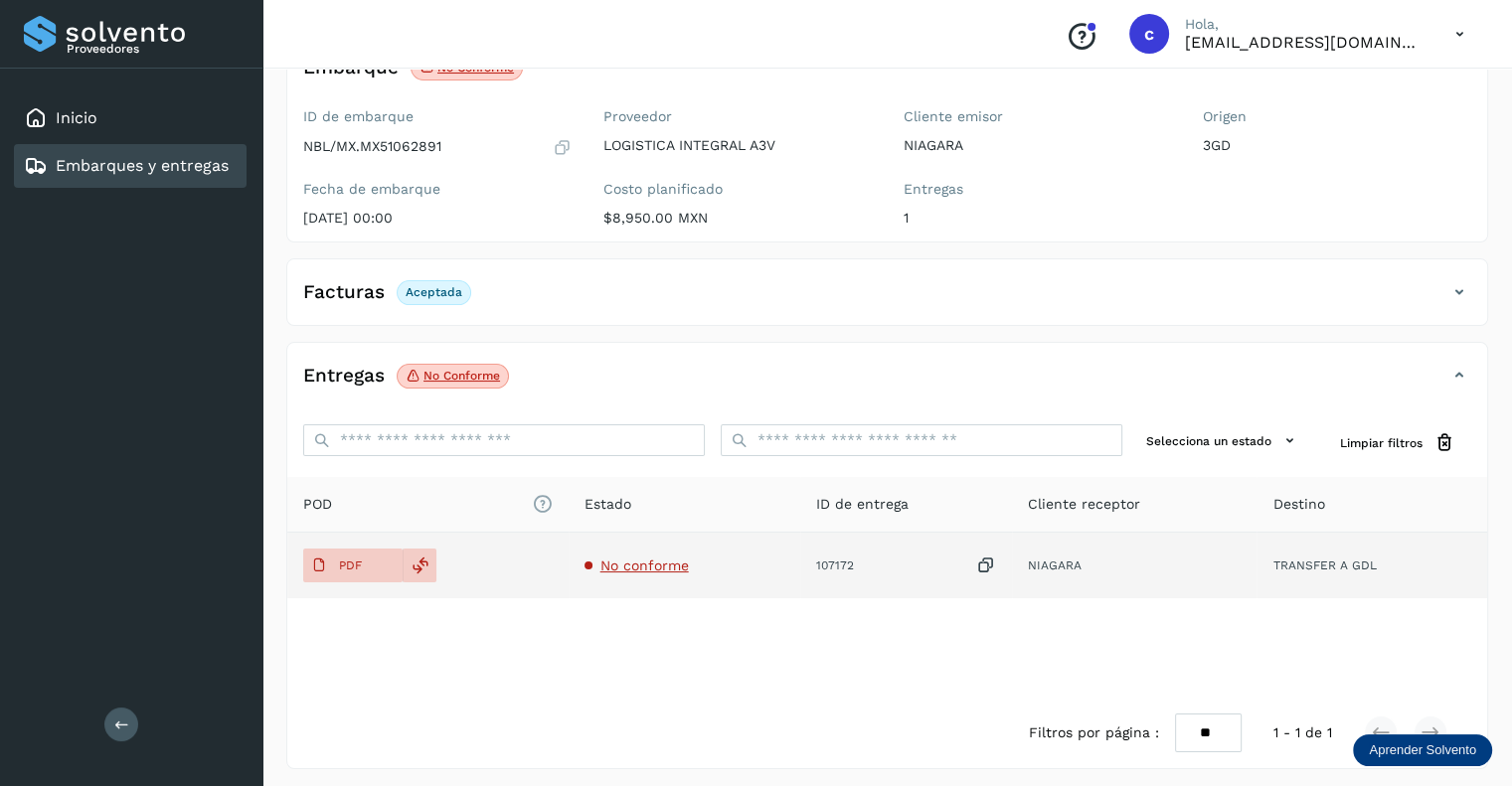 scroll, scrollTop: 153, scrollLeft: 0, axis: vertical 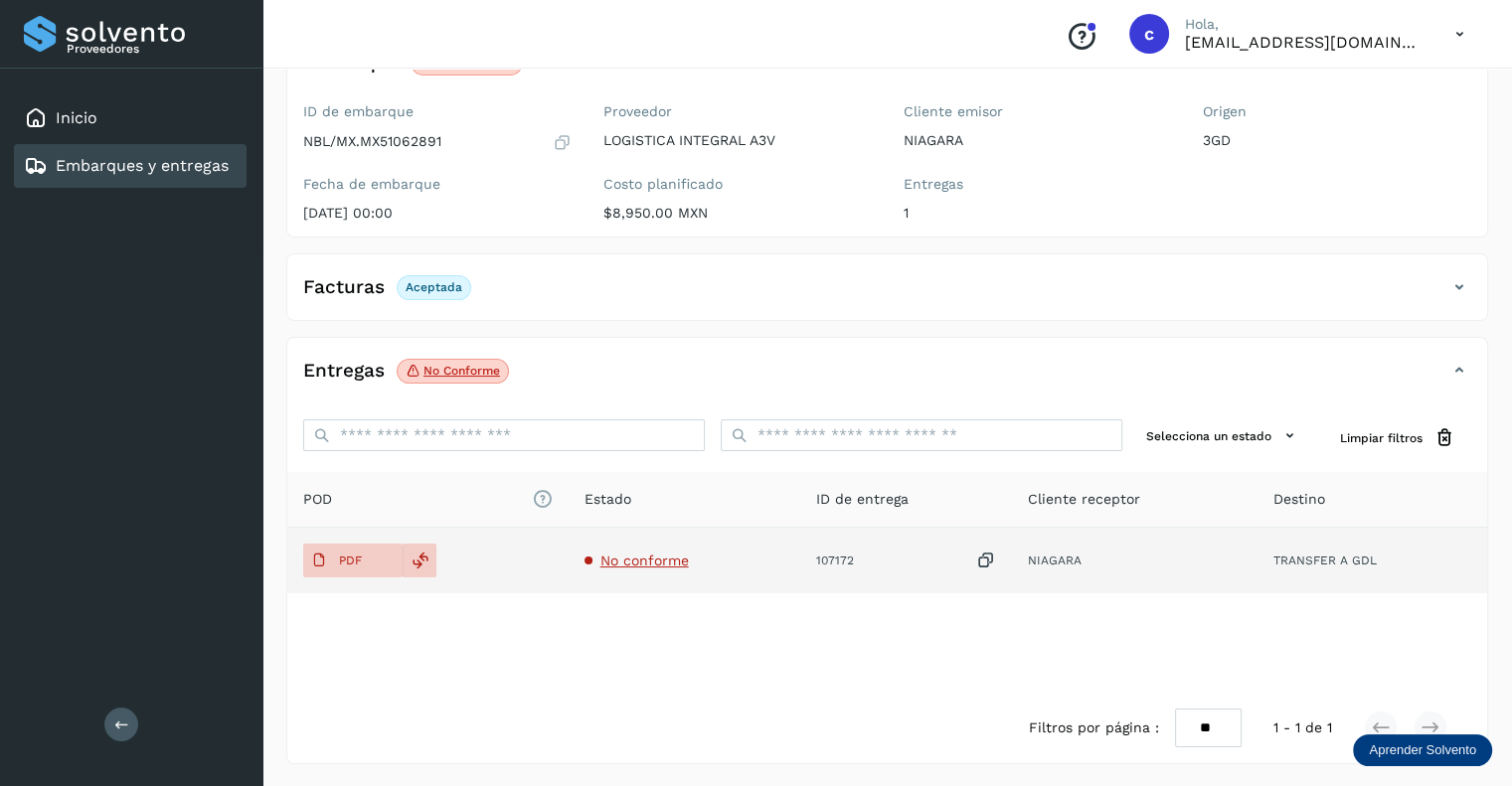 click on "No conforme" at bounding box center (644, 560) 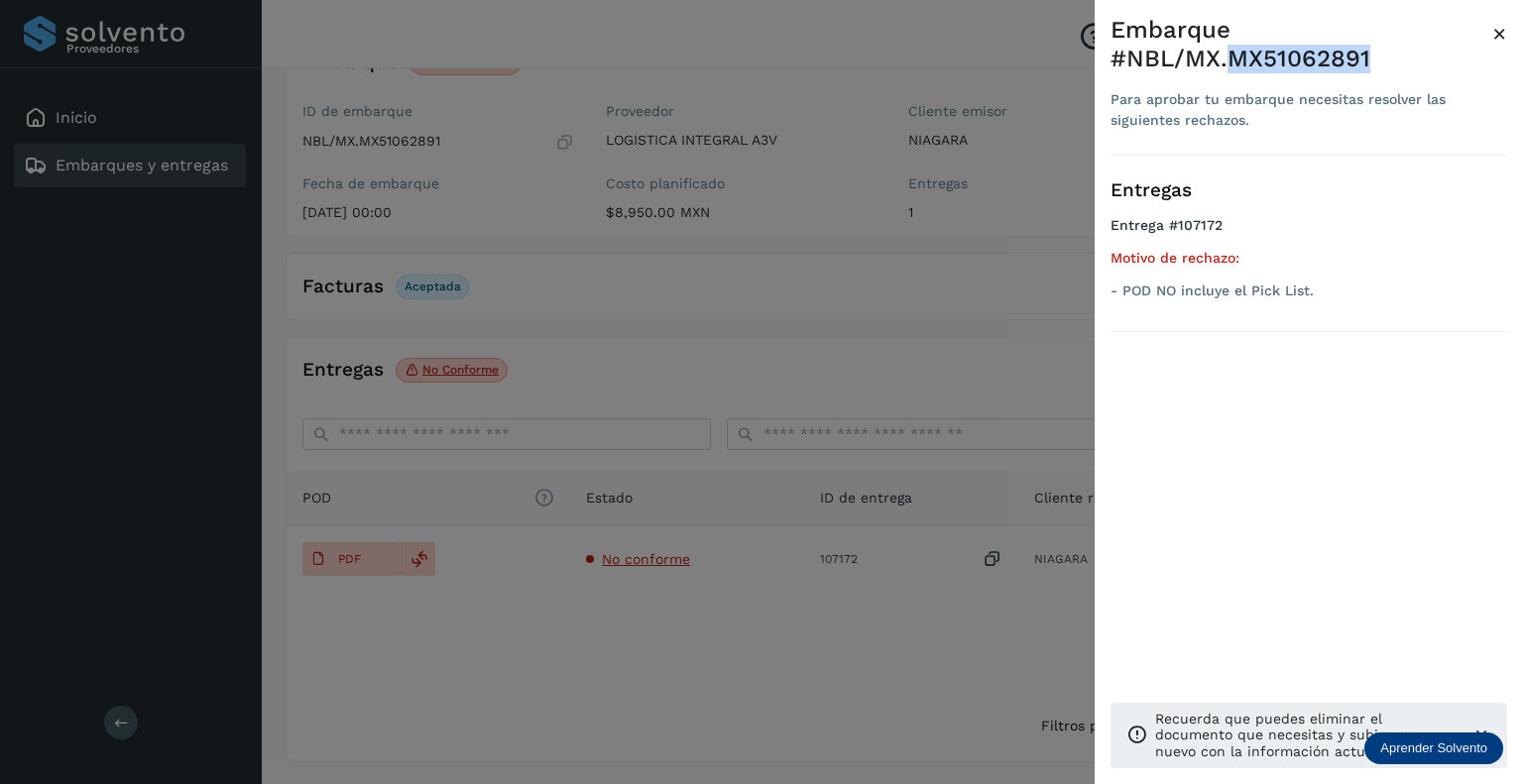 drag, startPoint x: 1364, startPoint y: 55, endPoint x: 1240, endPoint y: 54, distance: 124.004 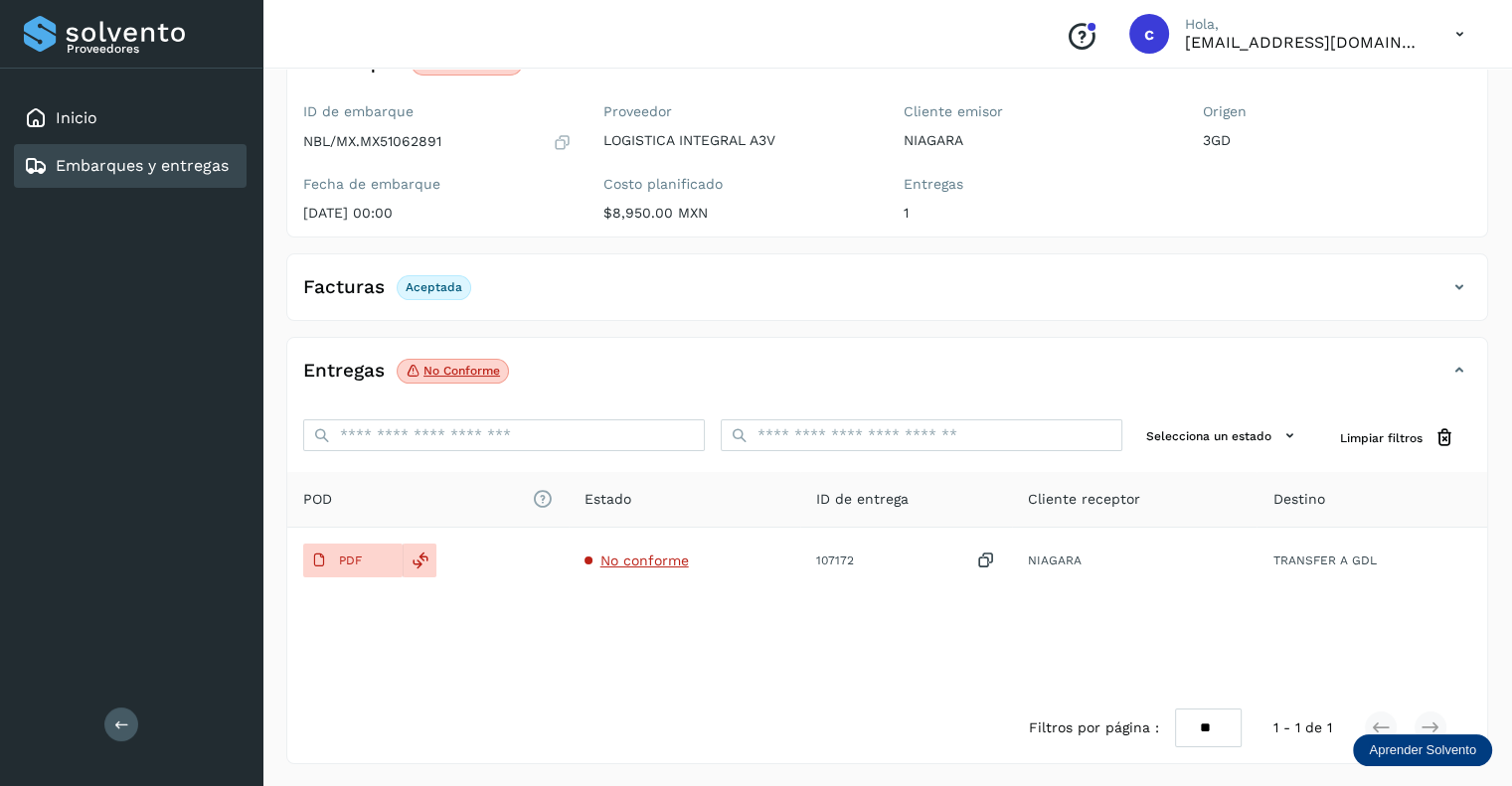 click on "Embarques y entregas" at bounding box center [142, 165] 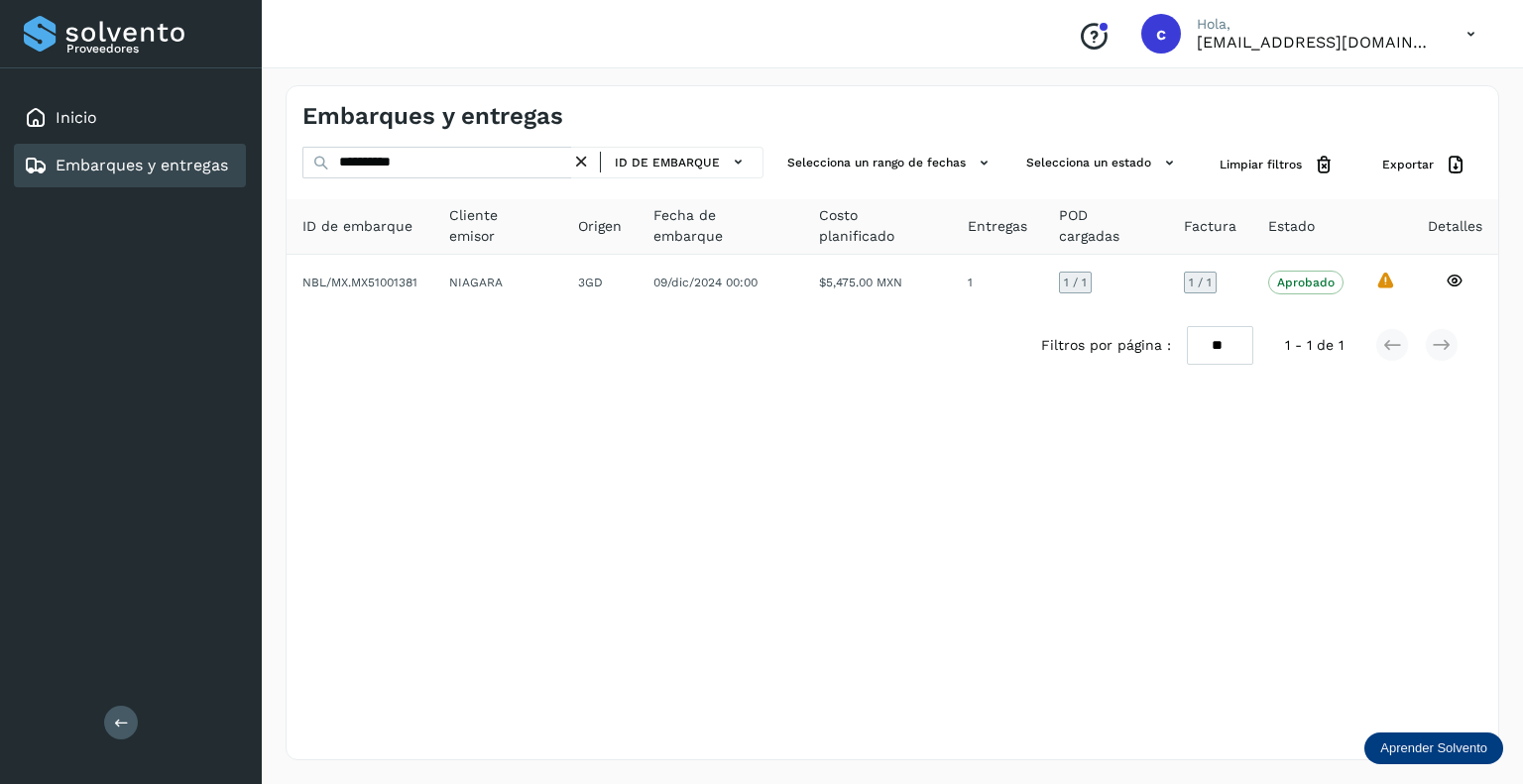 click at bounding box center [581, 162] 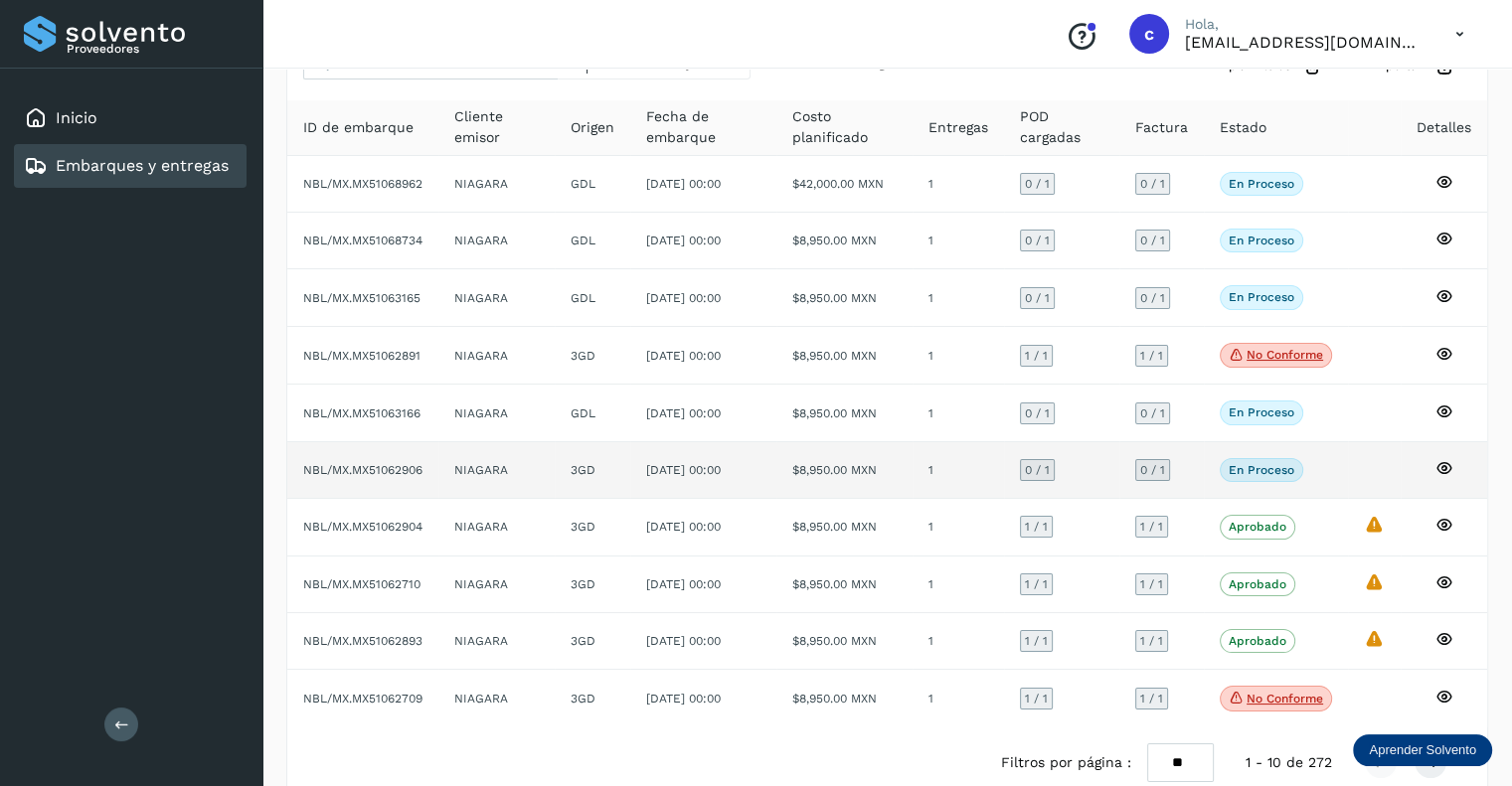 scroll, scrollTop: 131, scrollLeft: 0, axis: vertical 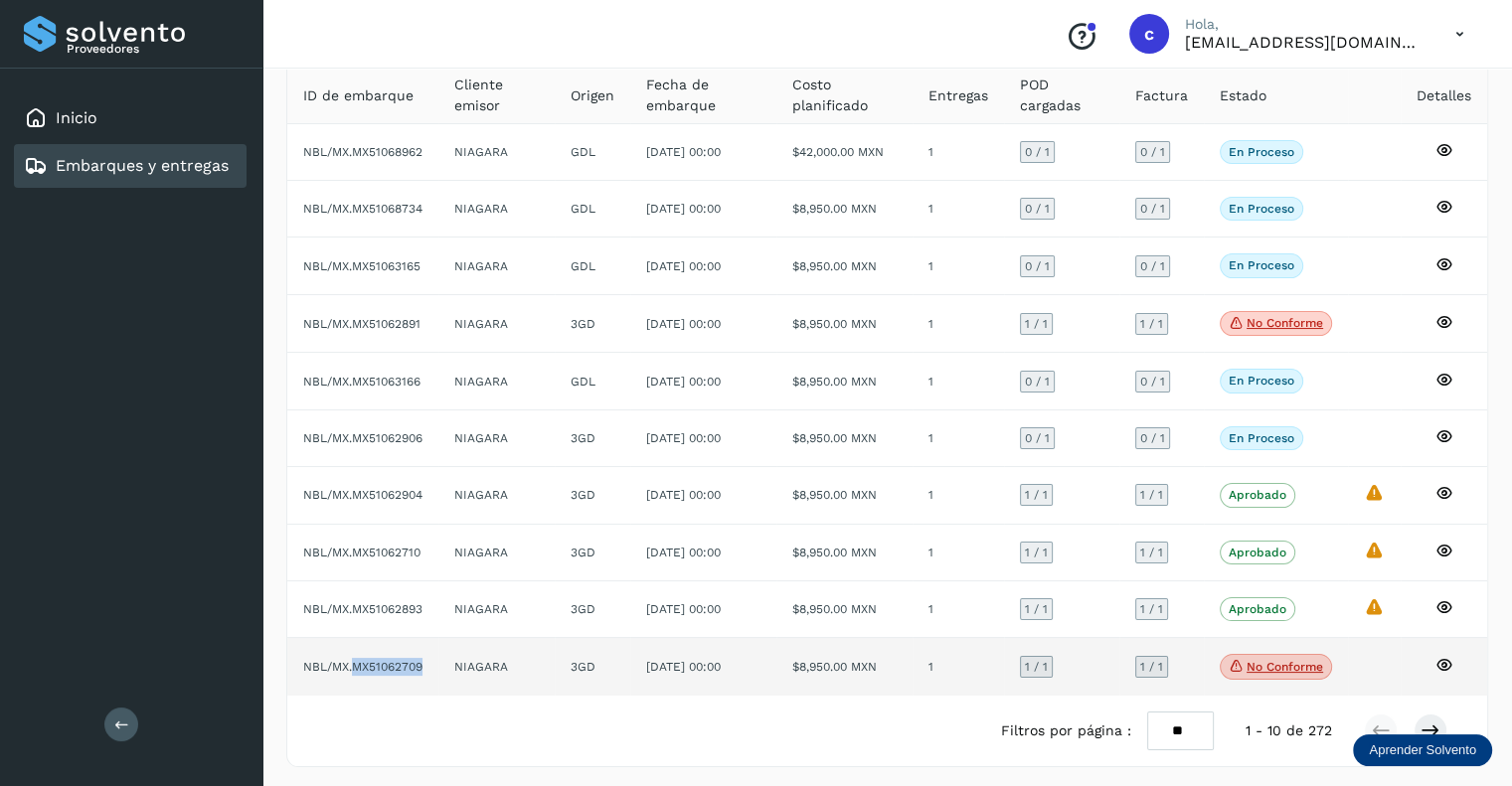 drag, startPoint x: 427, startPoint y: 663, endPoint x: 355, endPoint y: 666, distance: 72.062473 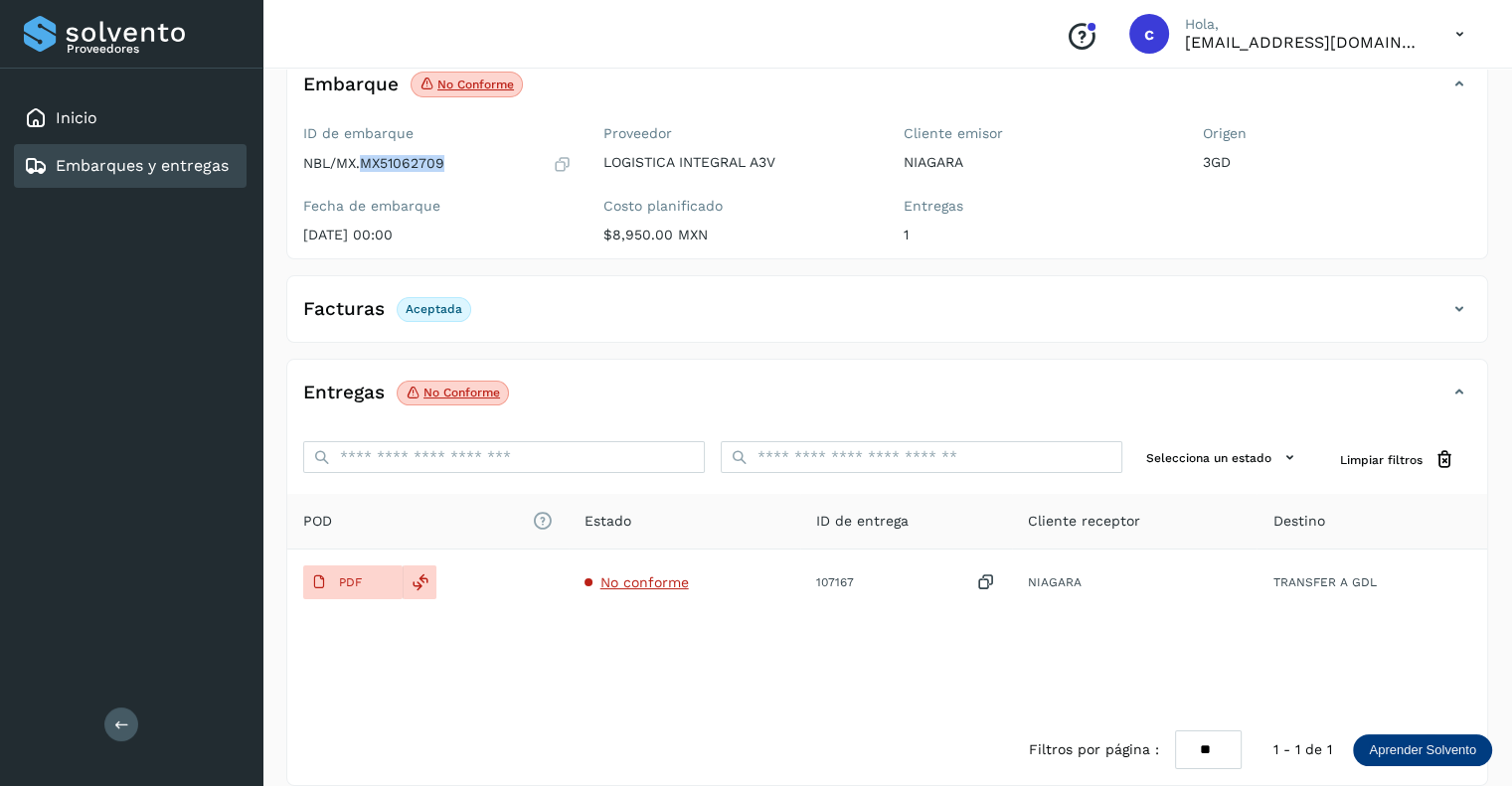 drag, startPoint x: 446, startPoint y: 160, endPoint x: 362, endPoint y: 158, distance: 84.02381 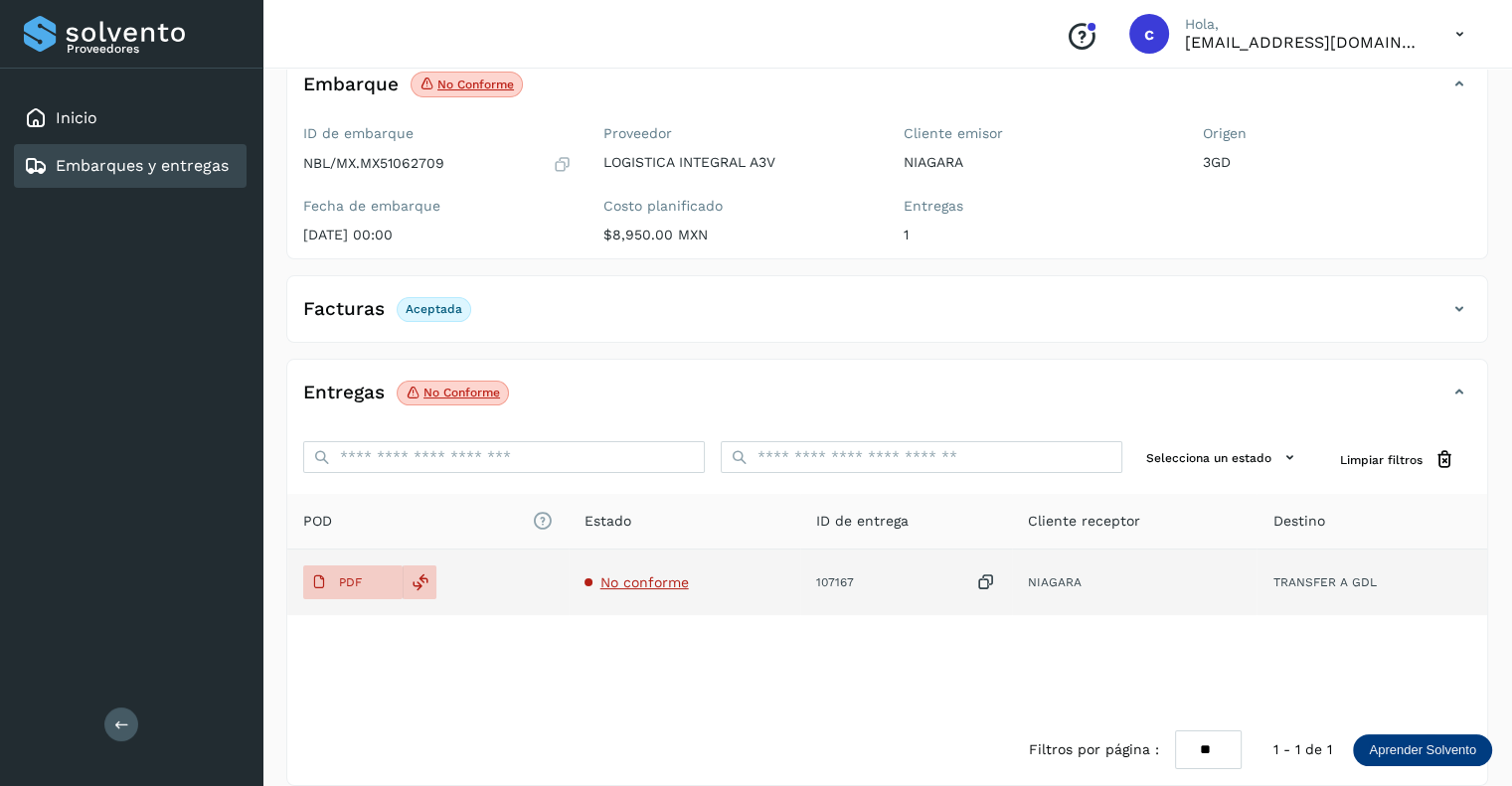 click on "No conforme" at bounding box center (644, 582) 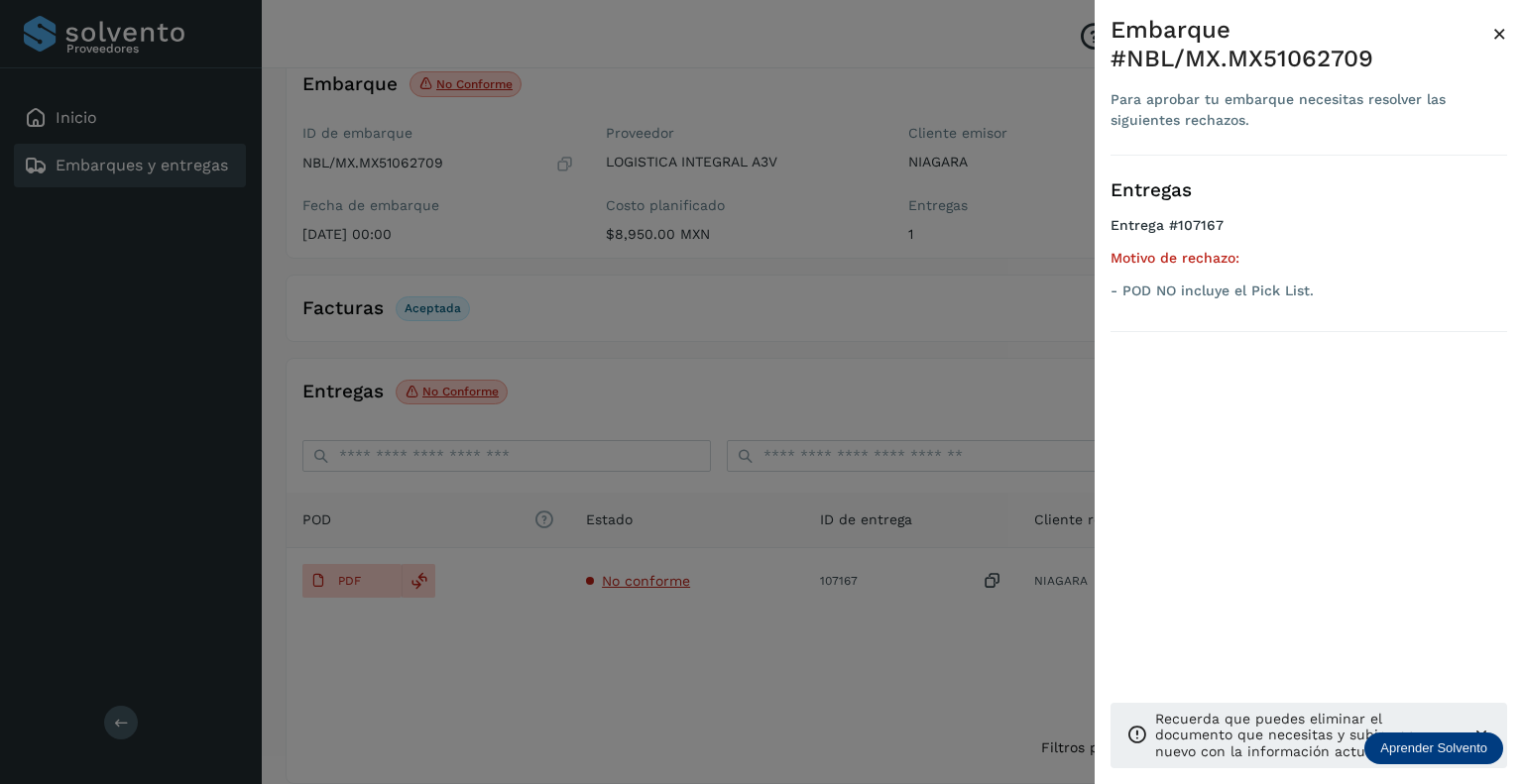 click at bounding box center [762, 392] 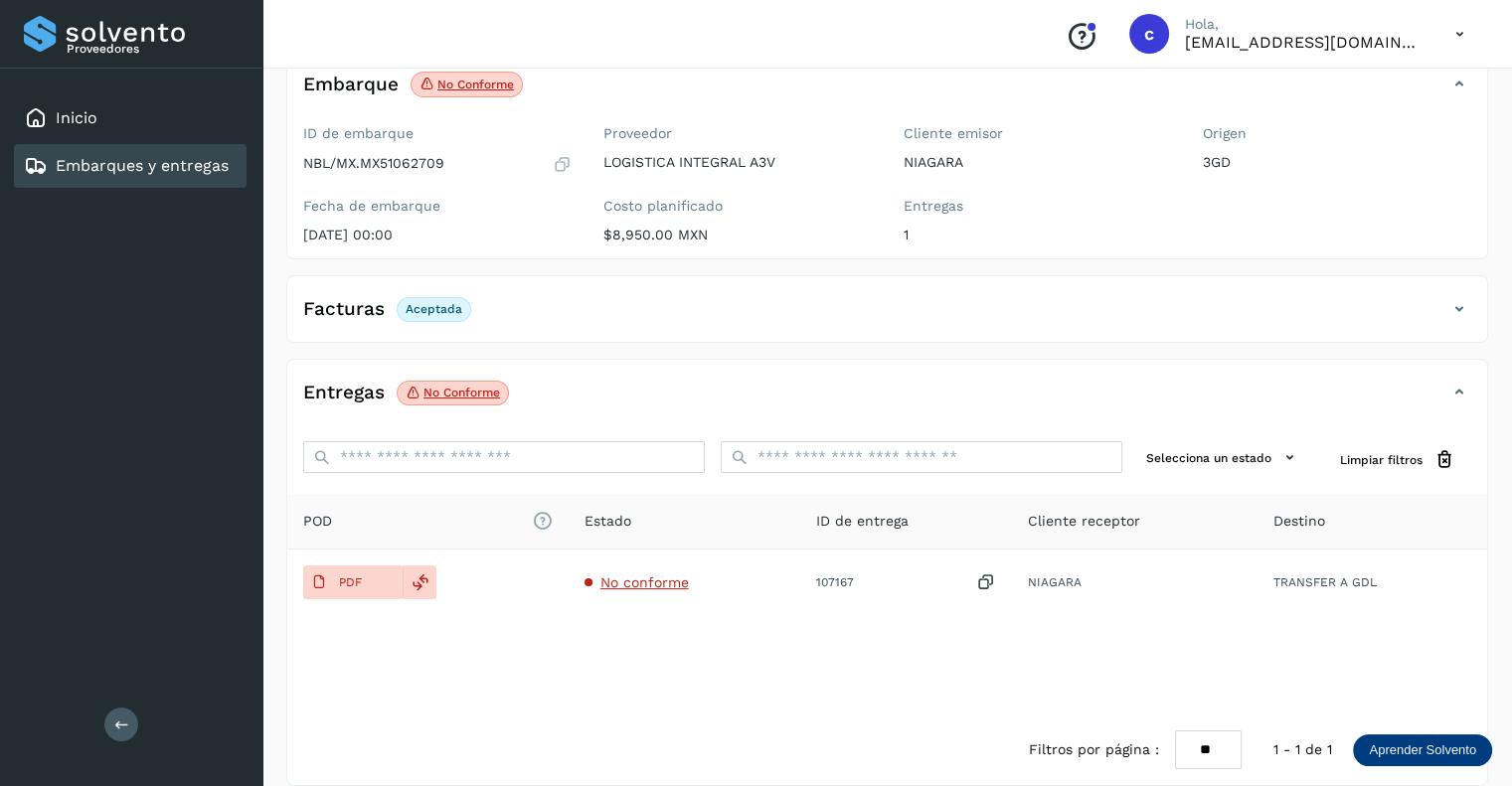click on "Embarques y entregas" at bounding box center [142, 165] 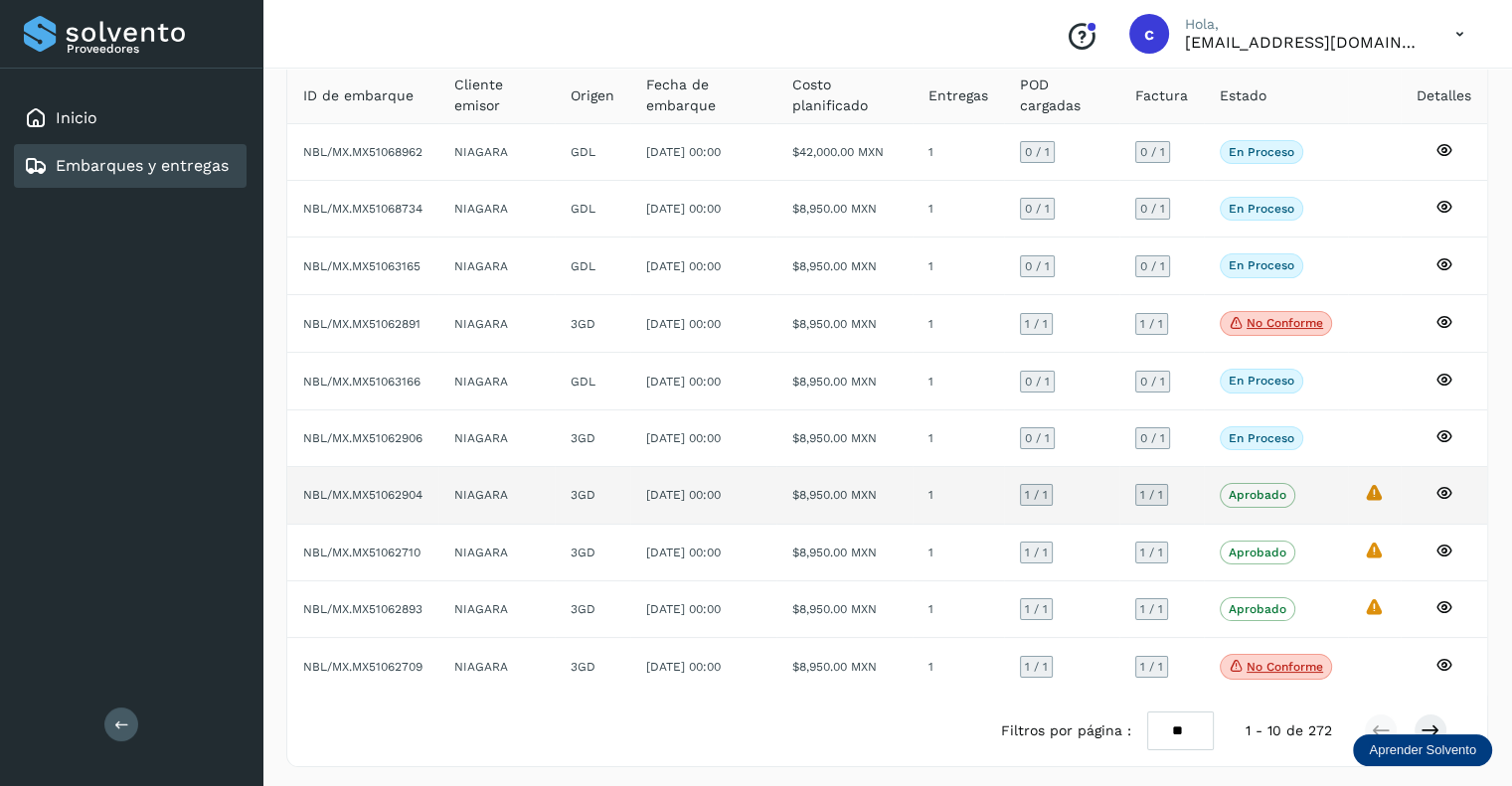 scroll, scrollTop: 131, scrollLeft: 0, axis: vertical 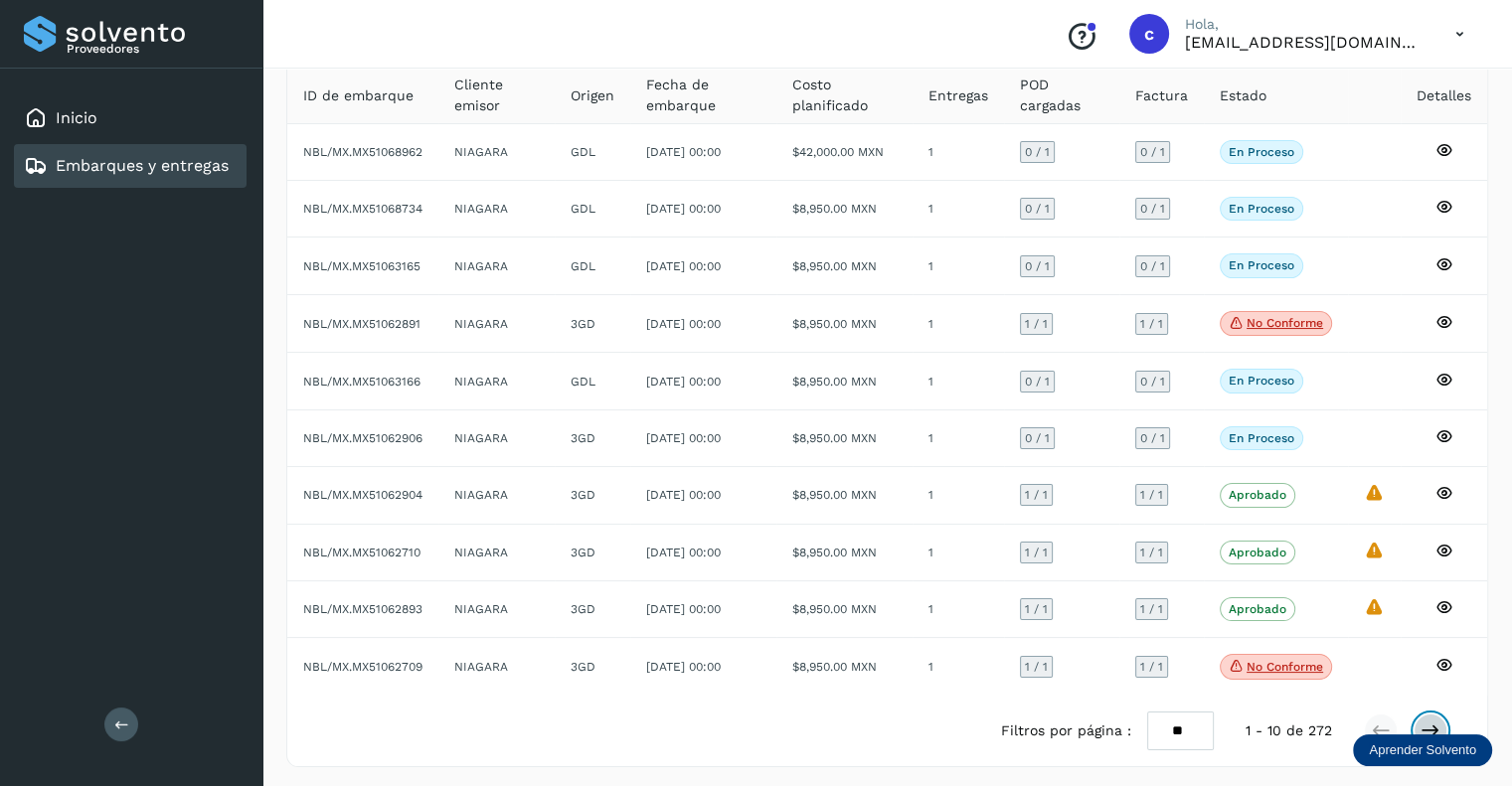 click at bounding box center (1430, 730) 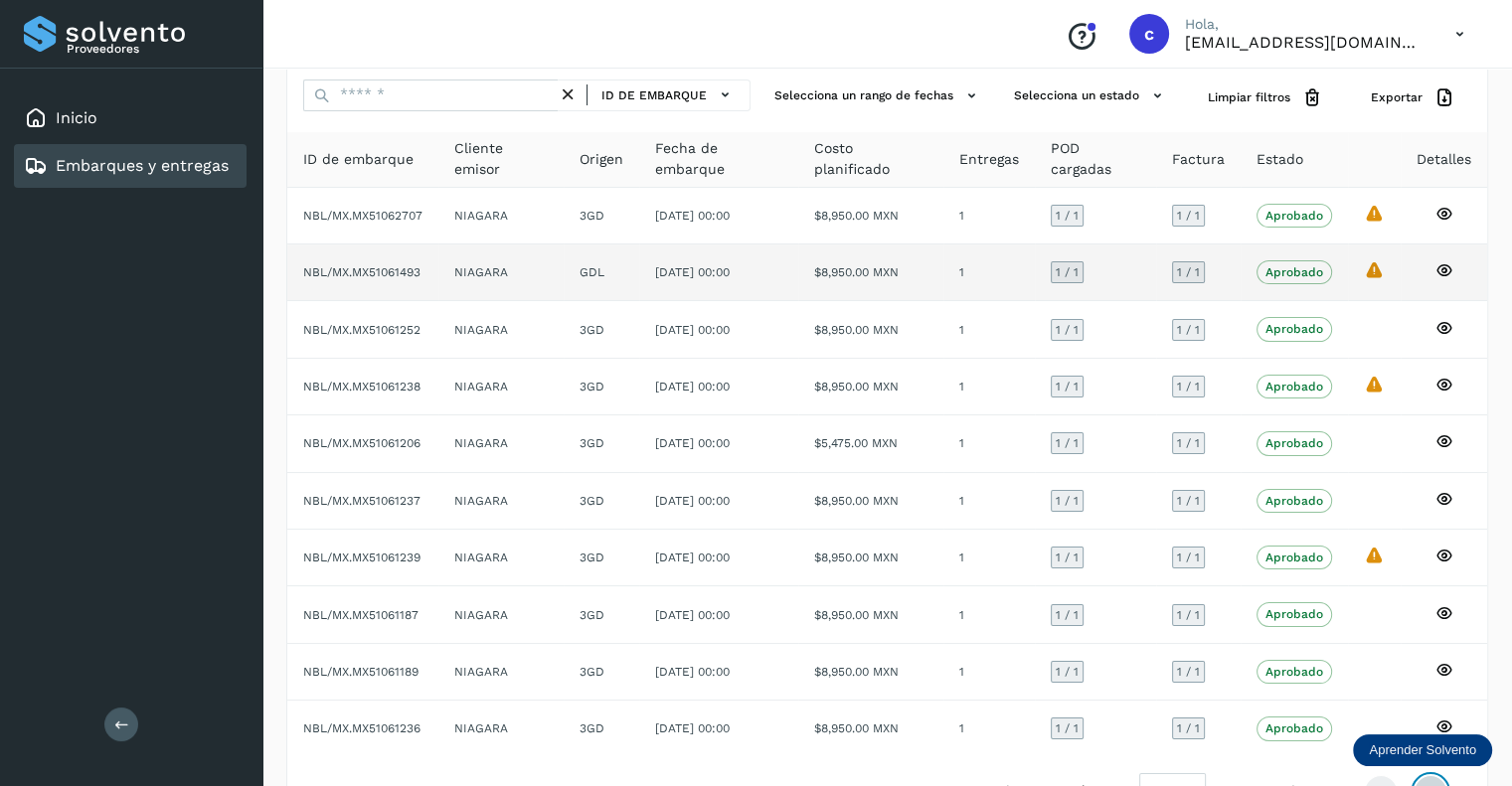 scroll, scrollTop: 128, scrollLeft: 0, axis: vertical 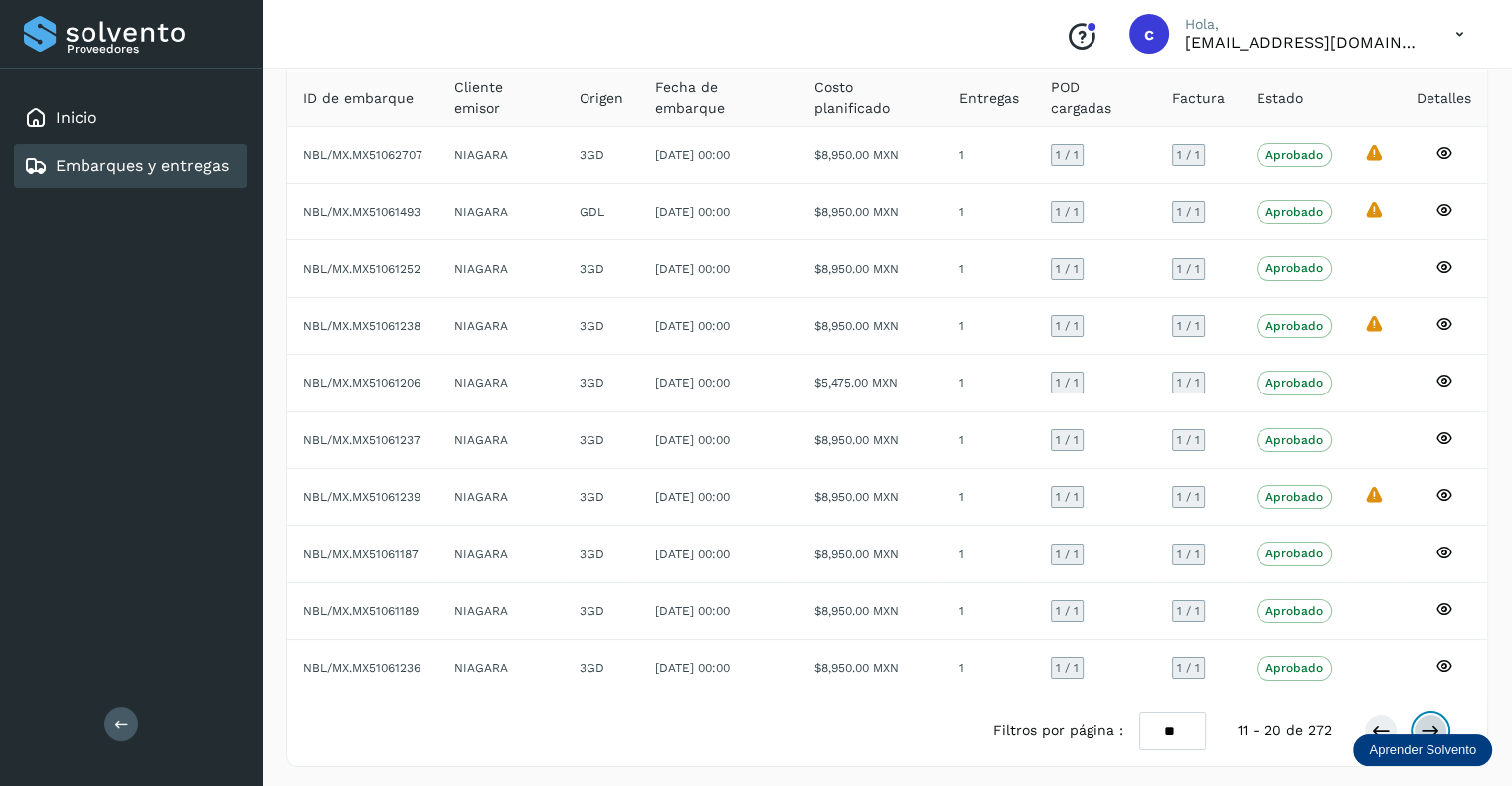 click at bounding box center [1430, 731] 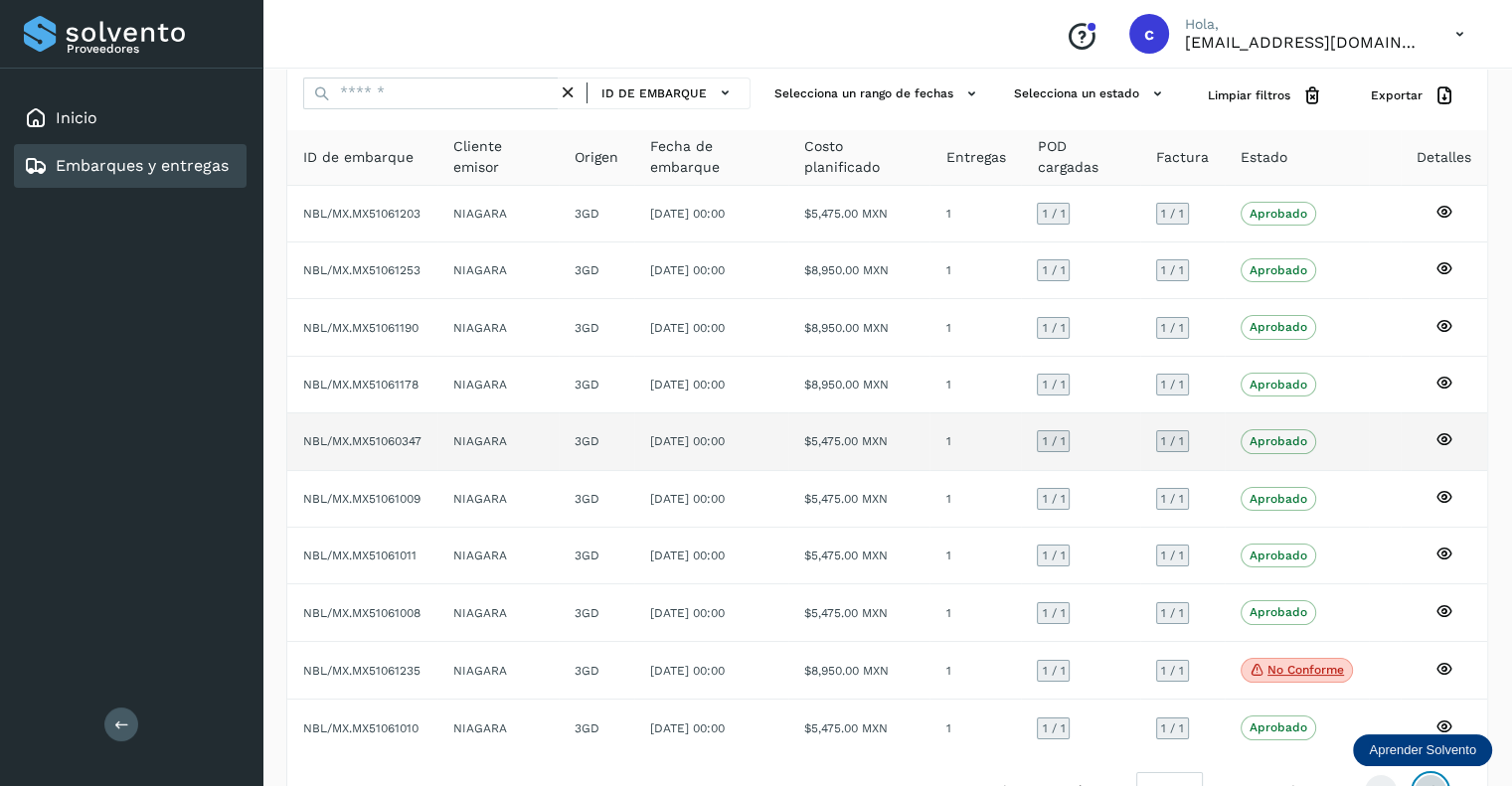 scroll, scrollTop: 128, scrollLeft: 0, axis: vertical 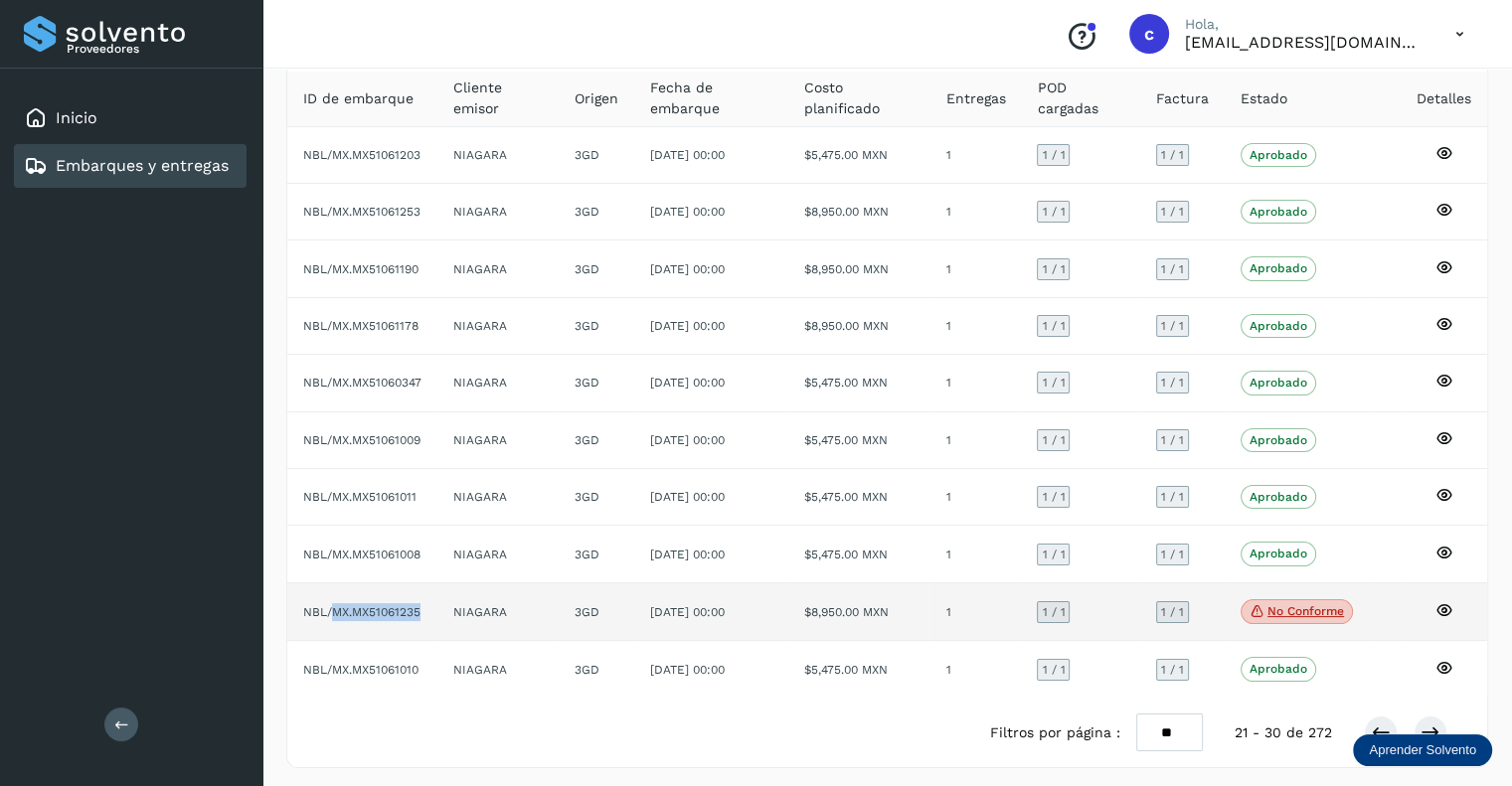 drag, startPoint x: 421, startPoint y: 607, endPoint x: 333, endPoint y: 607, distance: 88 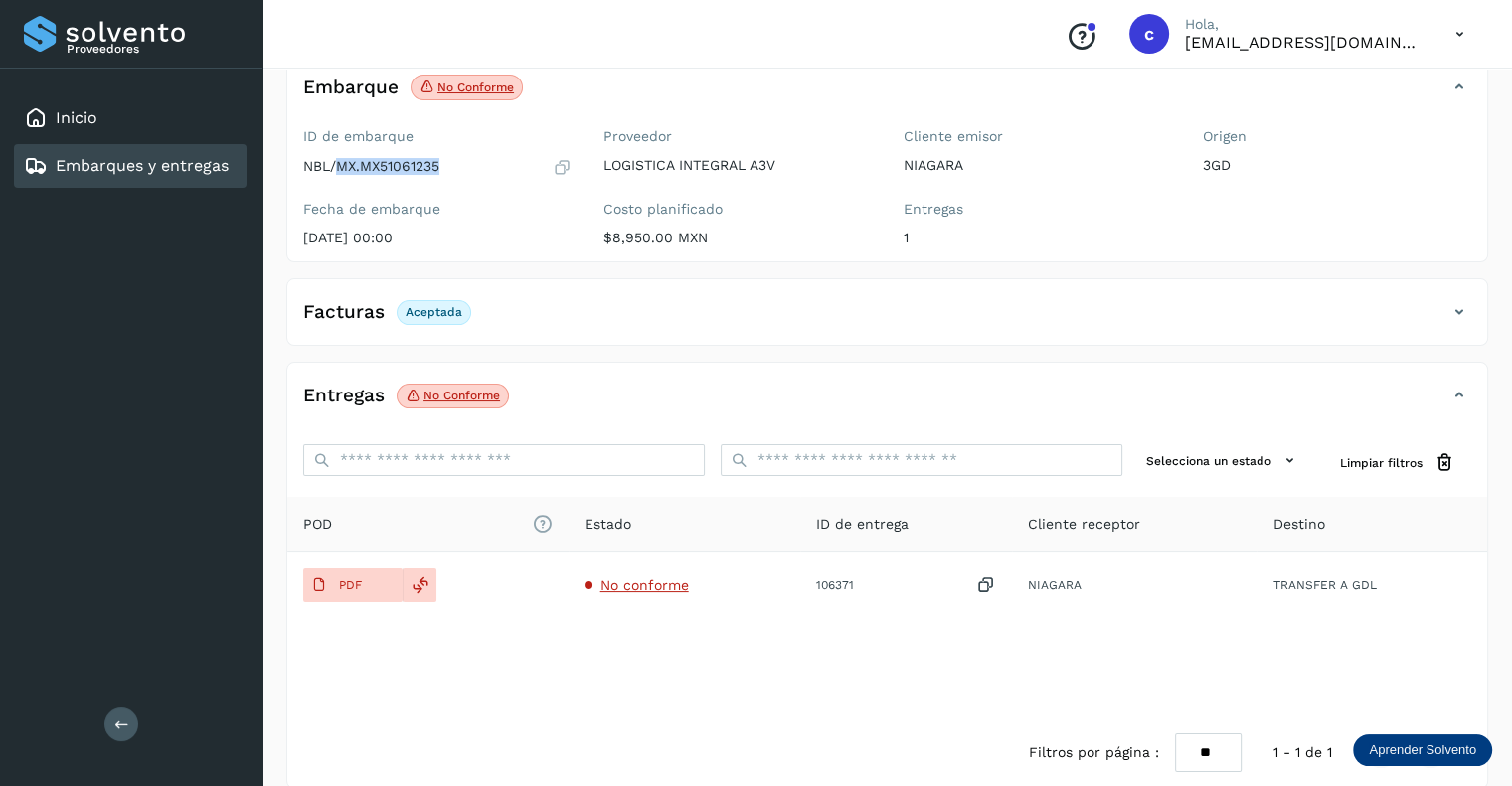 drag, startPoint x: 444, startPoint y: 166, endPoint x: 341, endPoint y: 170, distance: 103.0776 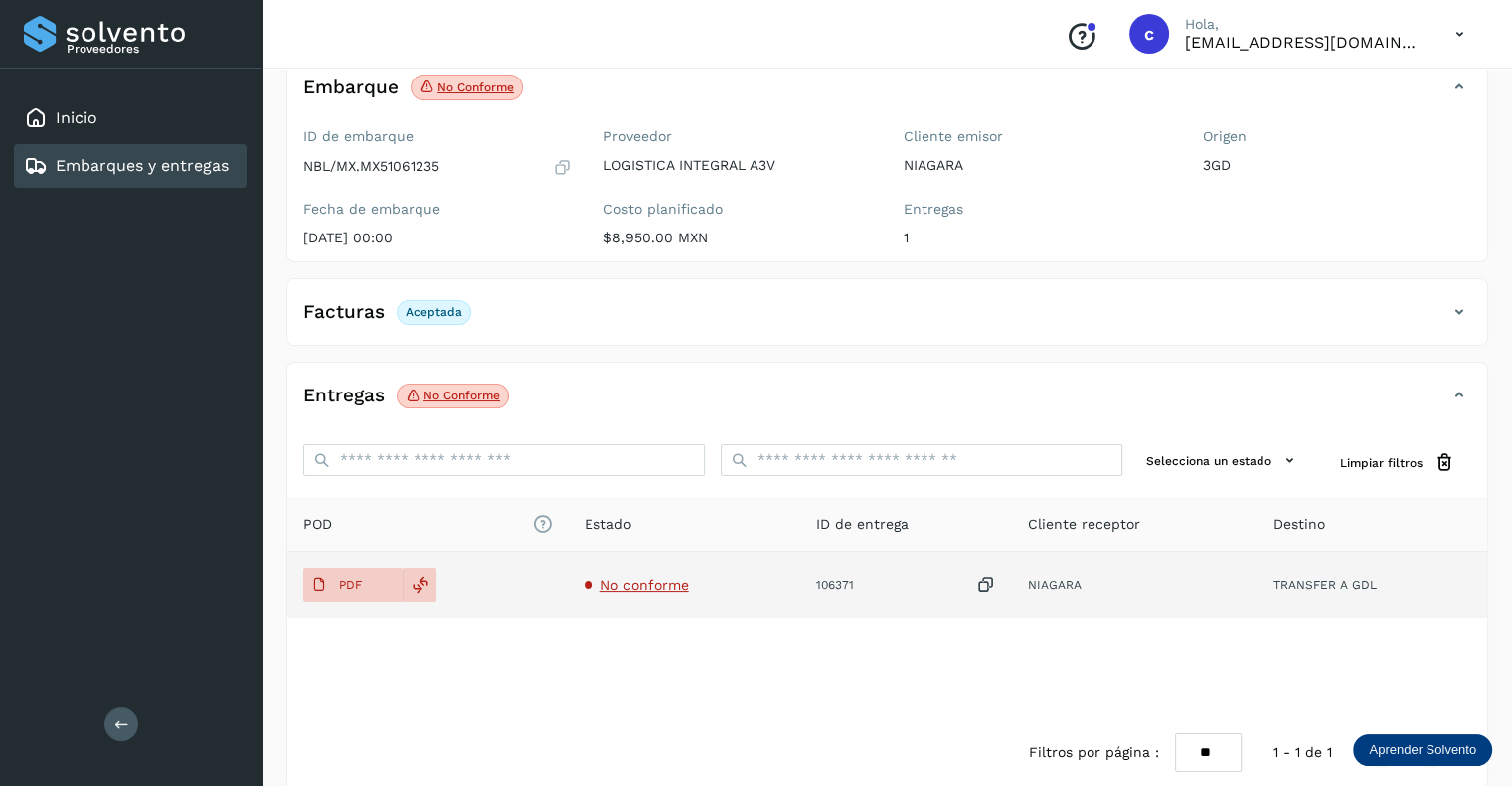 click on "No conforme" at bounding box center (644, 585) 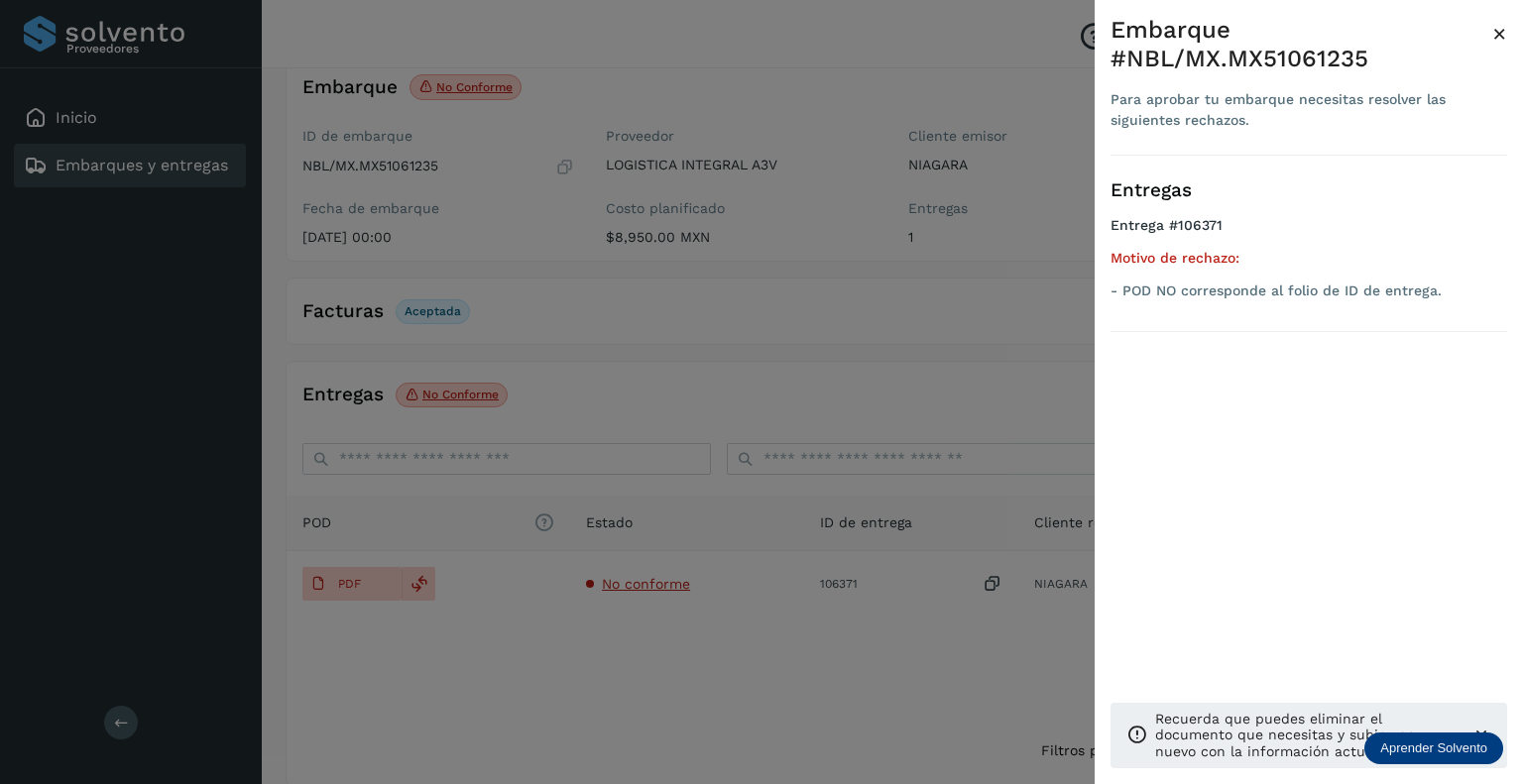 click on "×" at bounding box center [1499, 34] 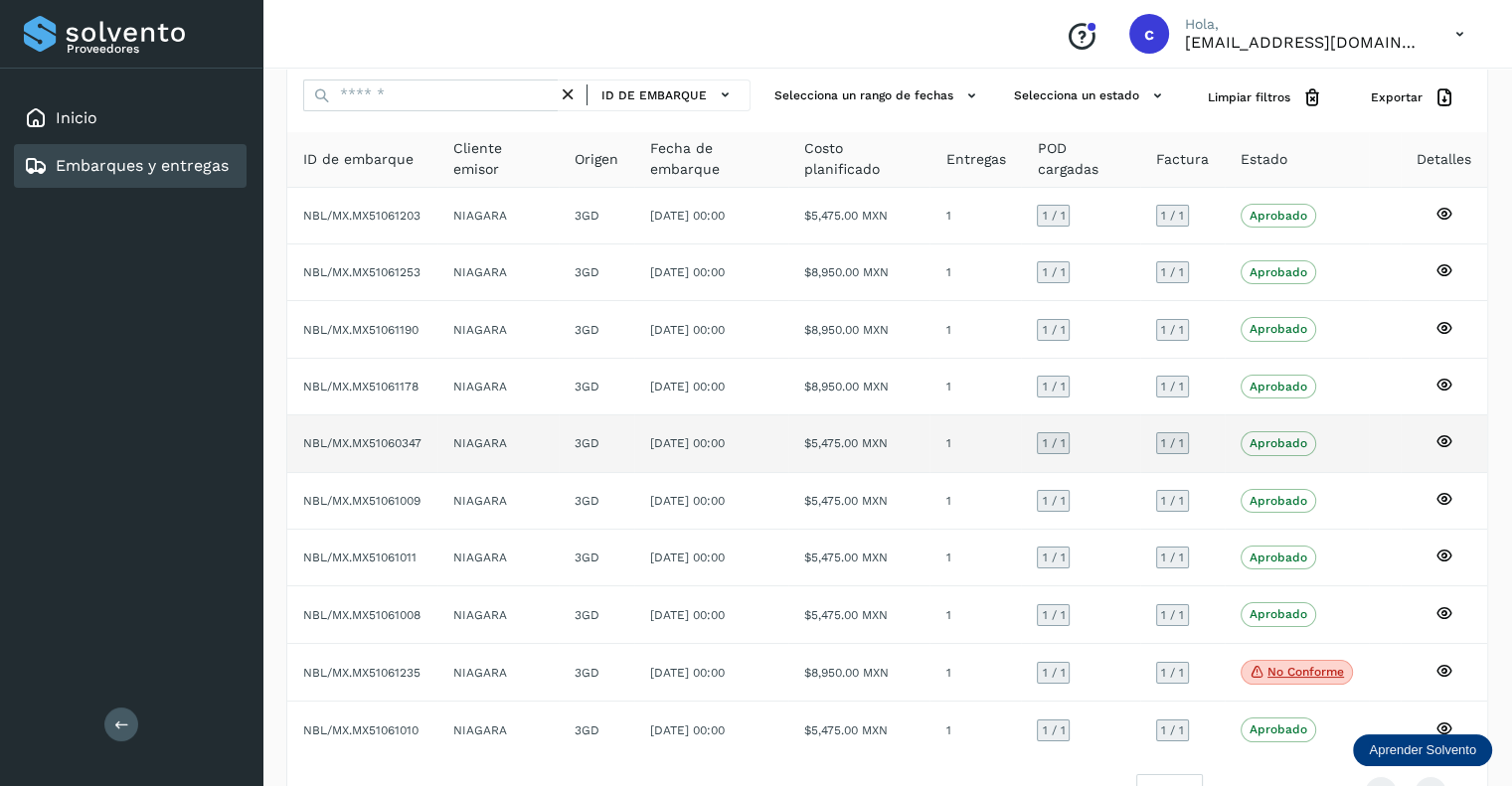 scroll, scrollTop: 128, scrollLeft: 0, axis: vertical 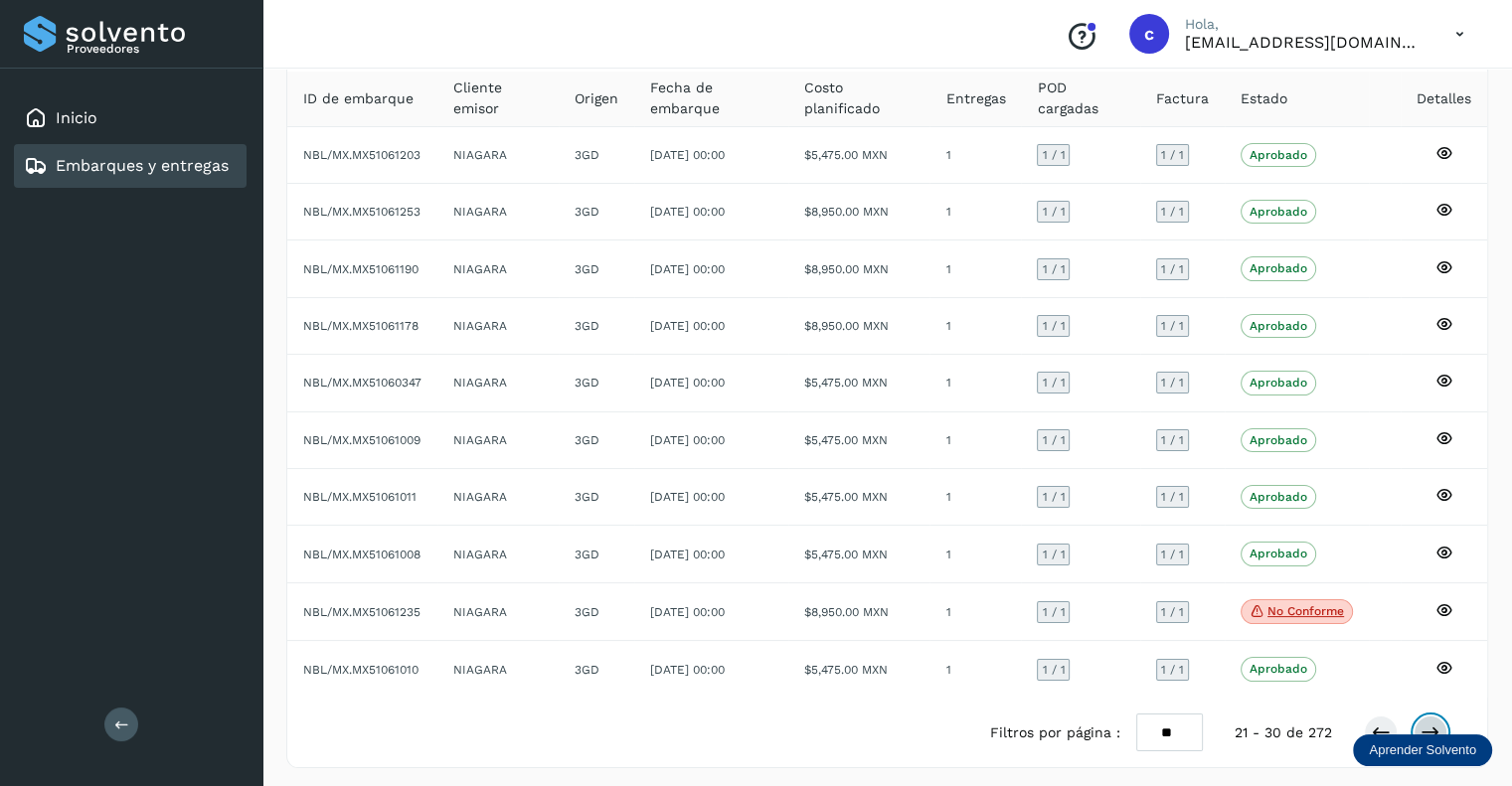 click at bounding box center (1430, 732) 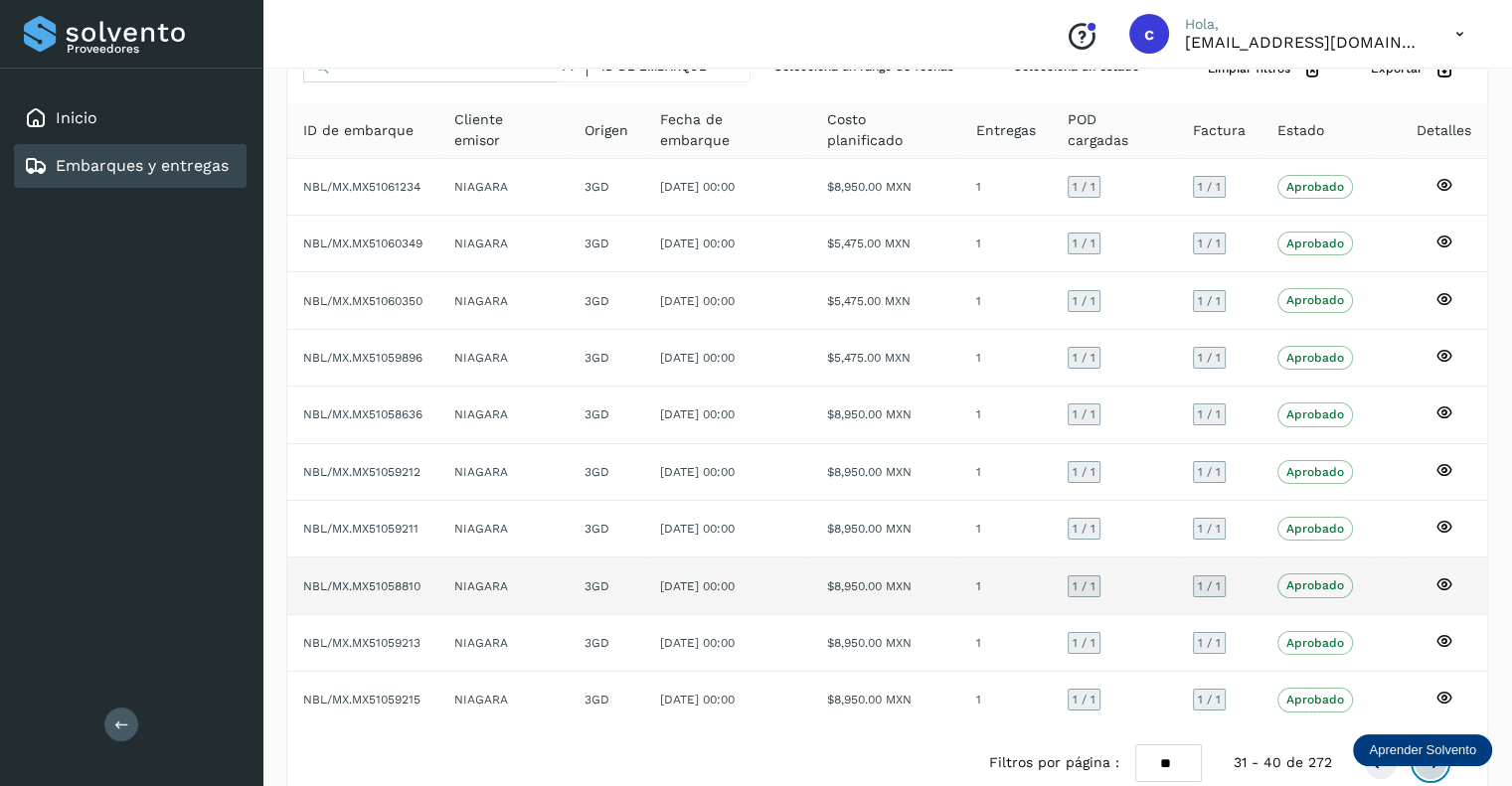 scroll, scrollTop: 127, scrollLeft: 0, axis: vertical 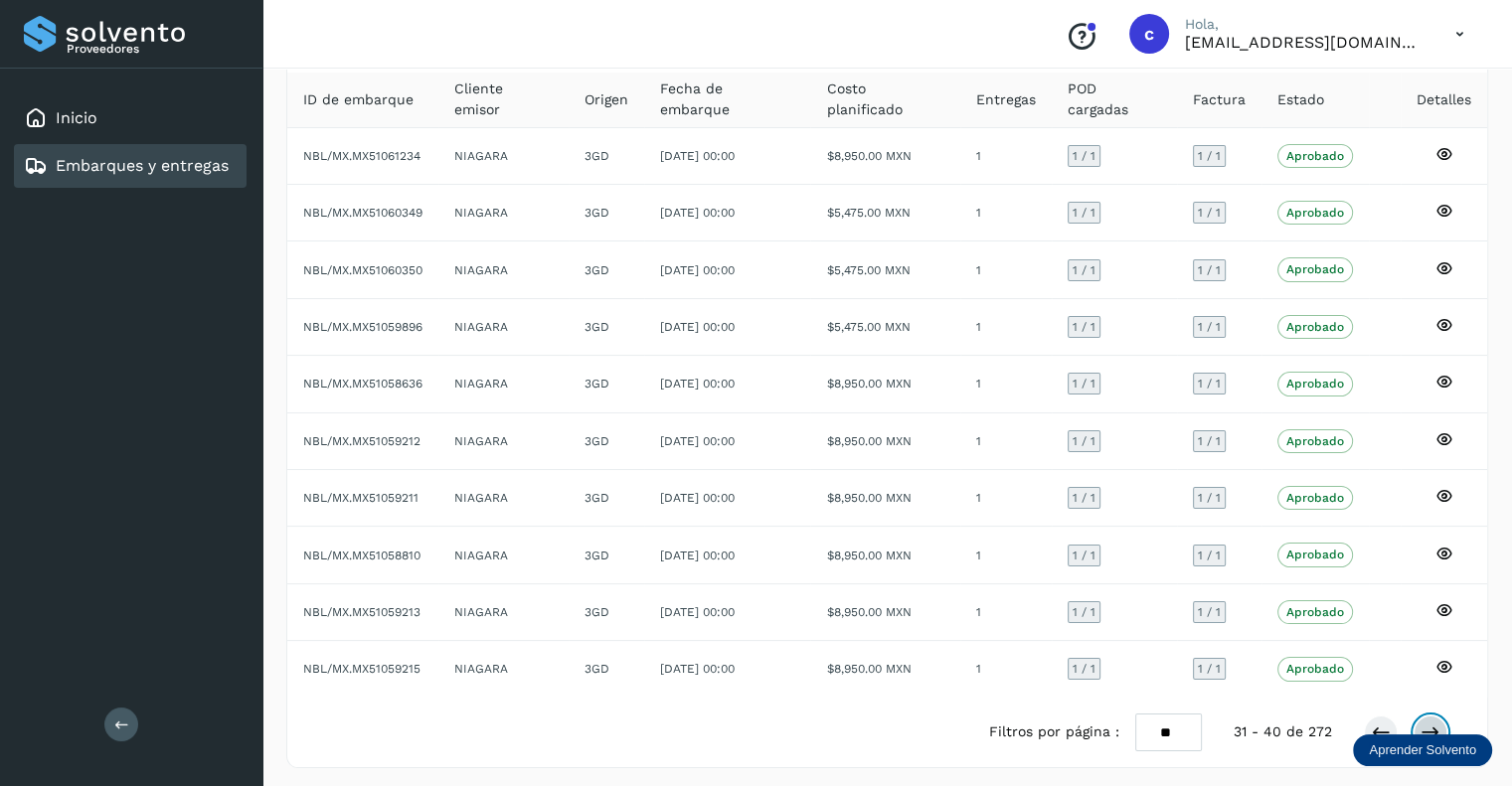 click at bounding box center [1430, 732] 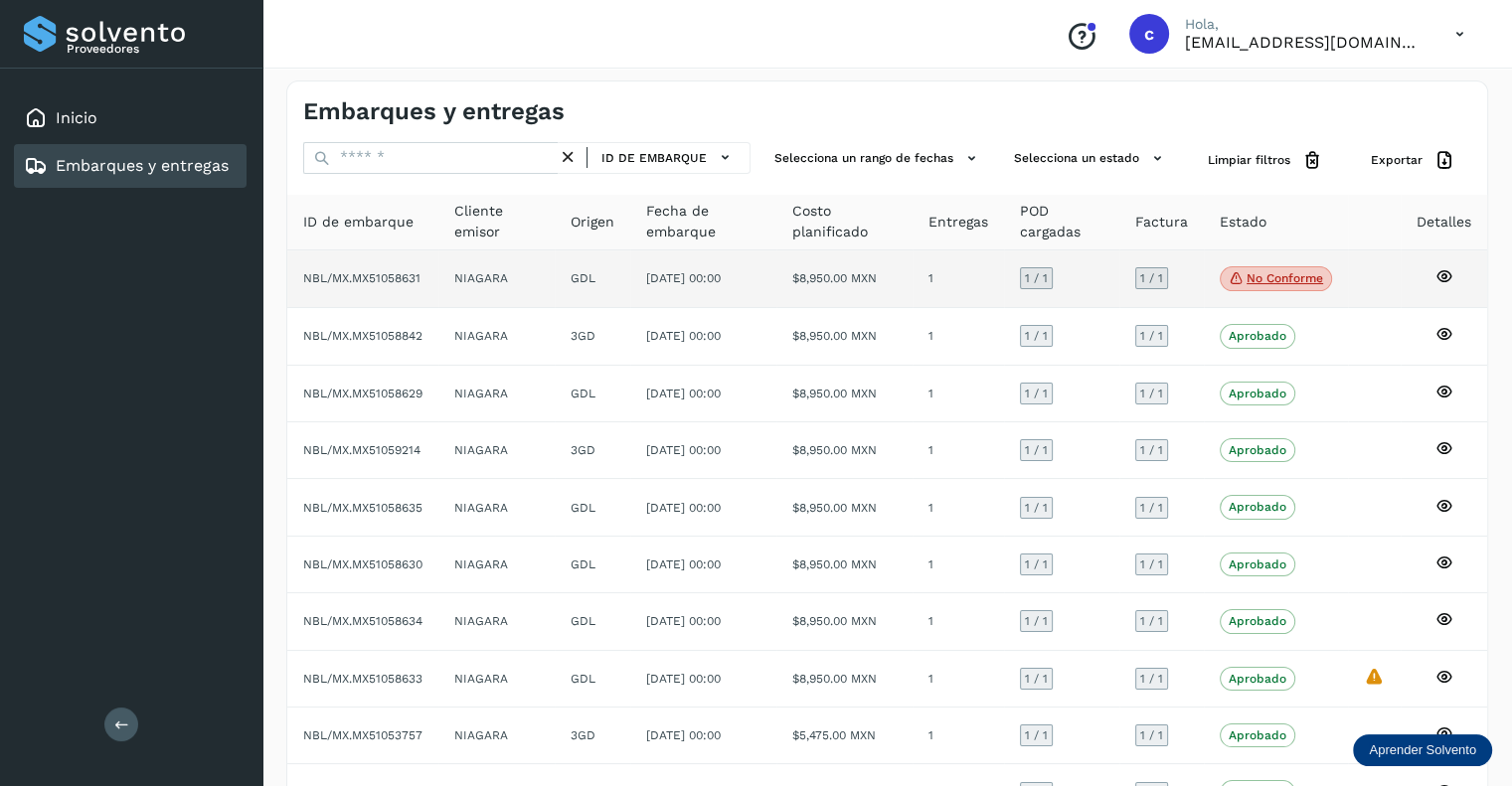 scroll, scrollTop: 0, scrollLeft: 0, axis: both 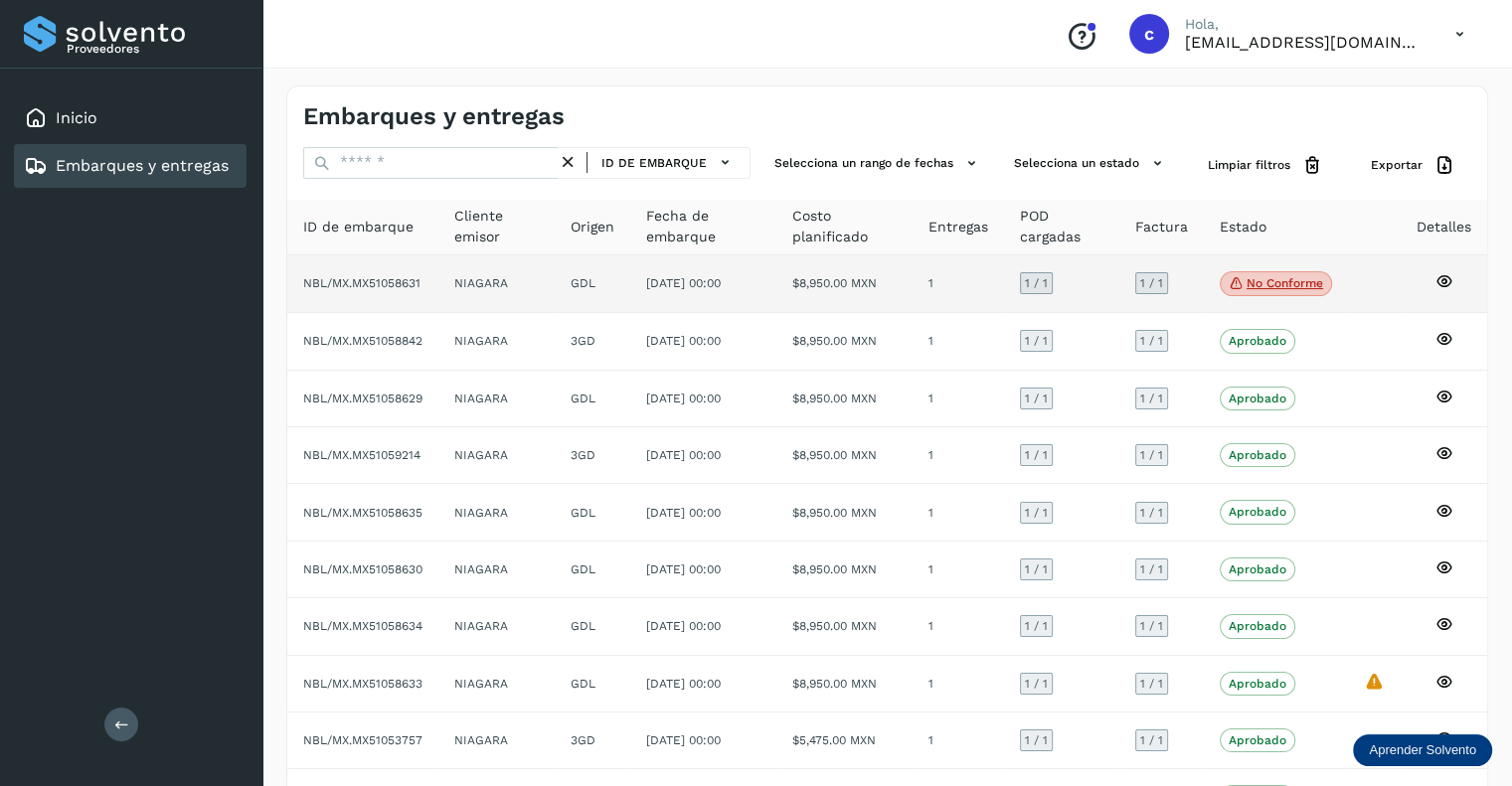 click on "NBL/MX.MX51058631" 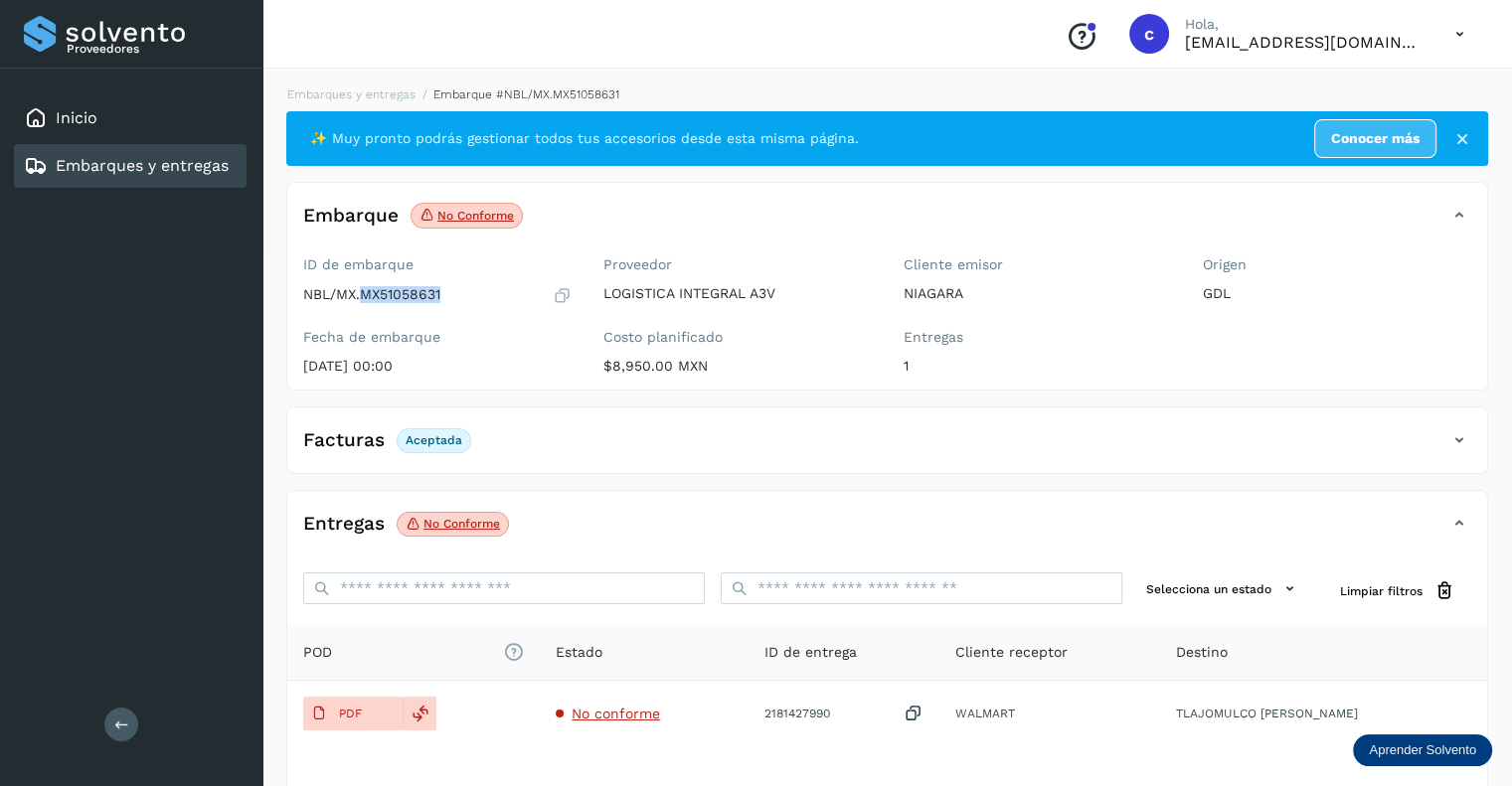 drag, startPoint x: 441, startPoint y: 293, endPoint x: 365, endPoint y: 301, distance: 76.41989 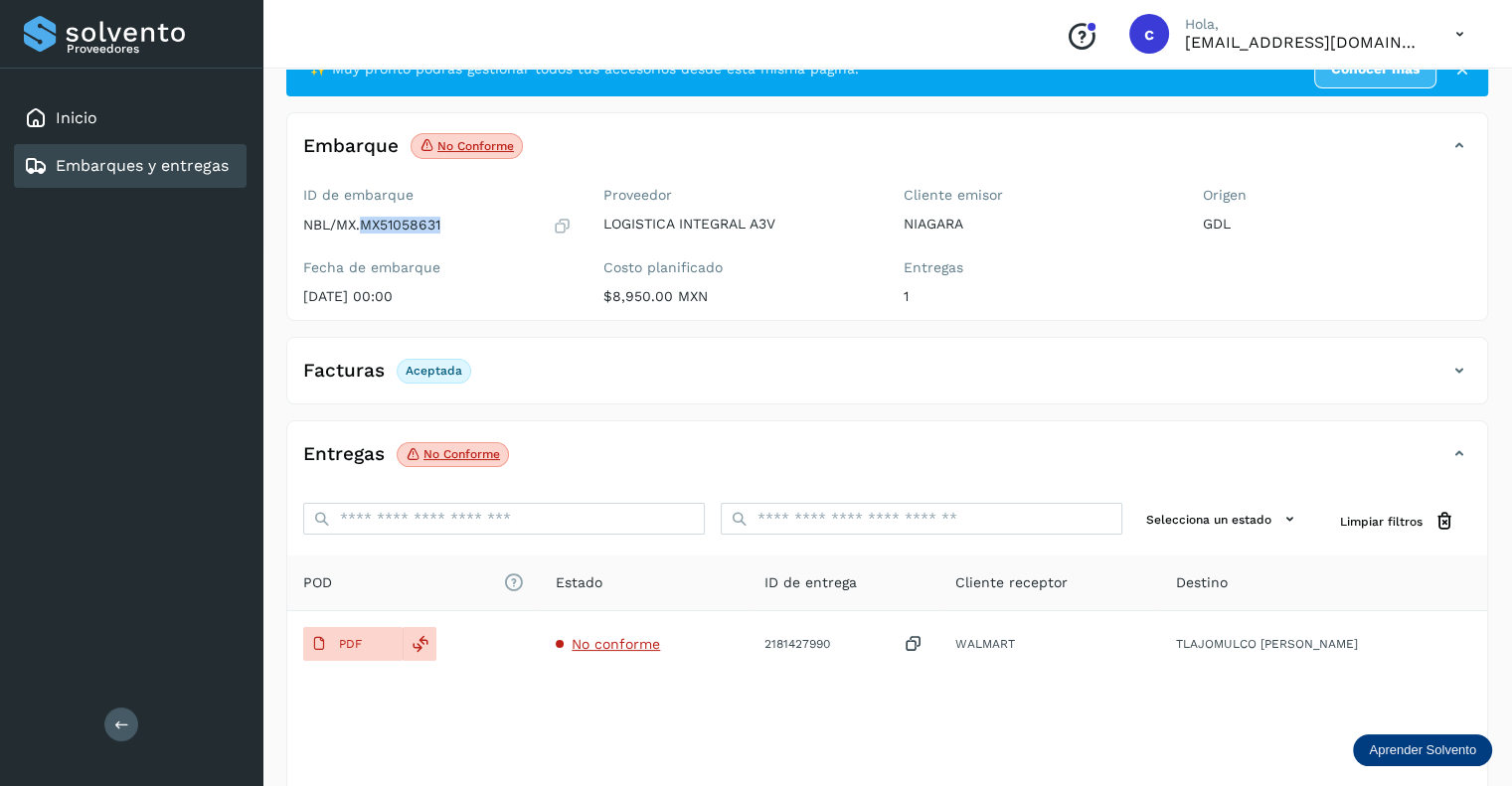 scroll, scrollTop: 99, scrollLeft: 0, axis: vertical 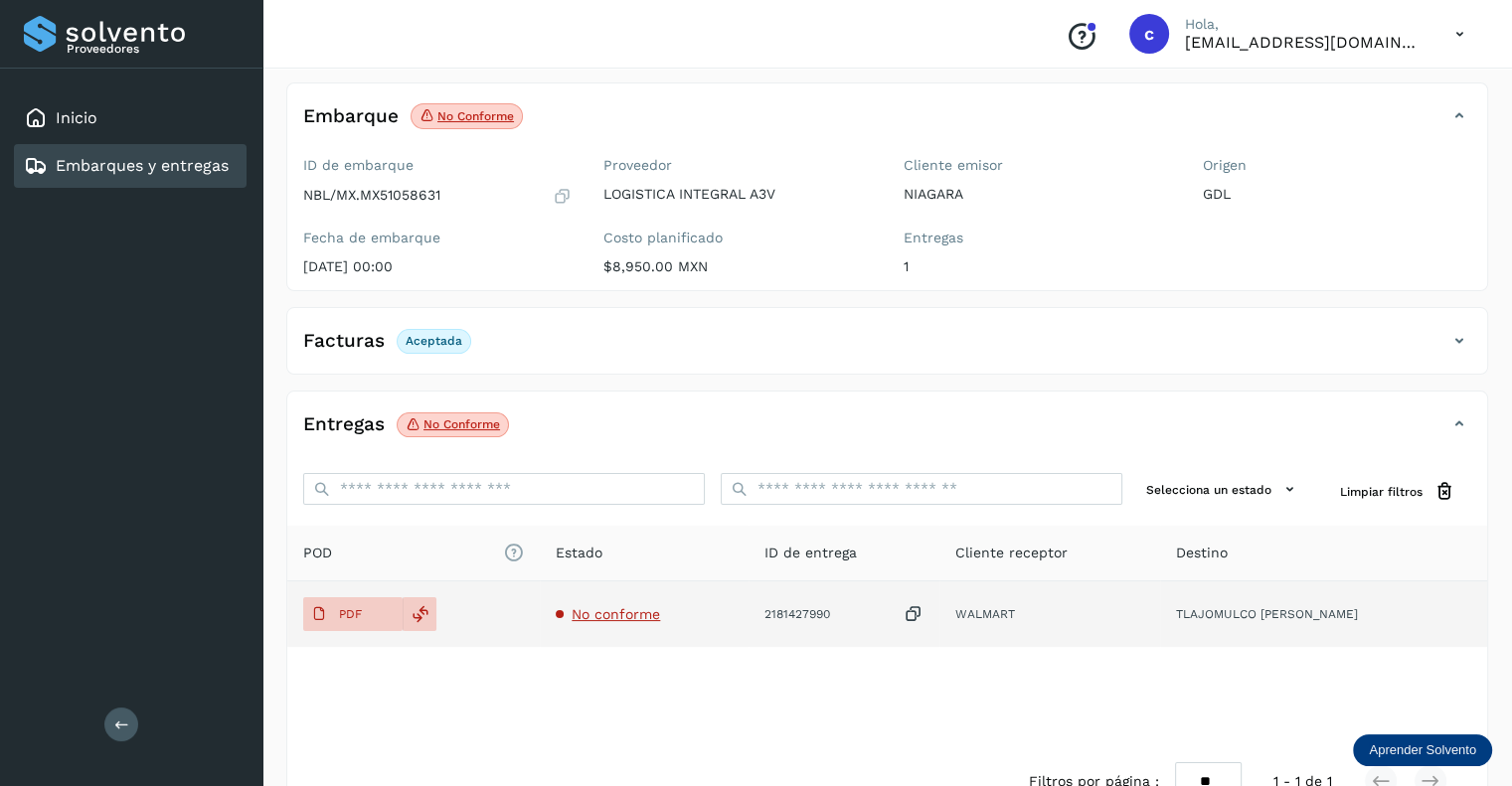 click on "No conforme" at bounding box center (615, 614) 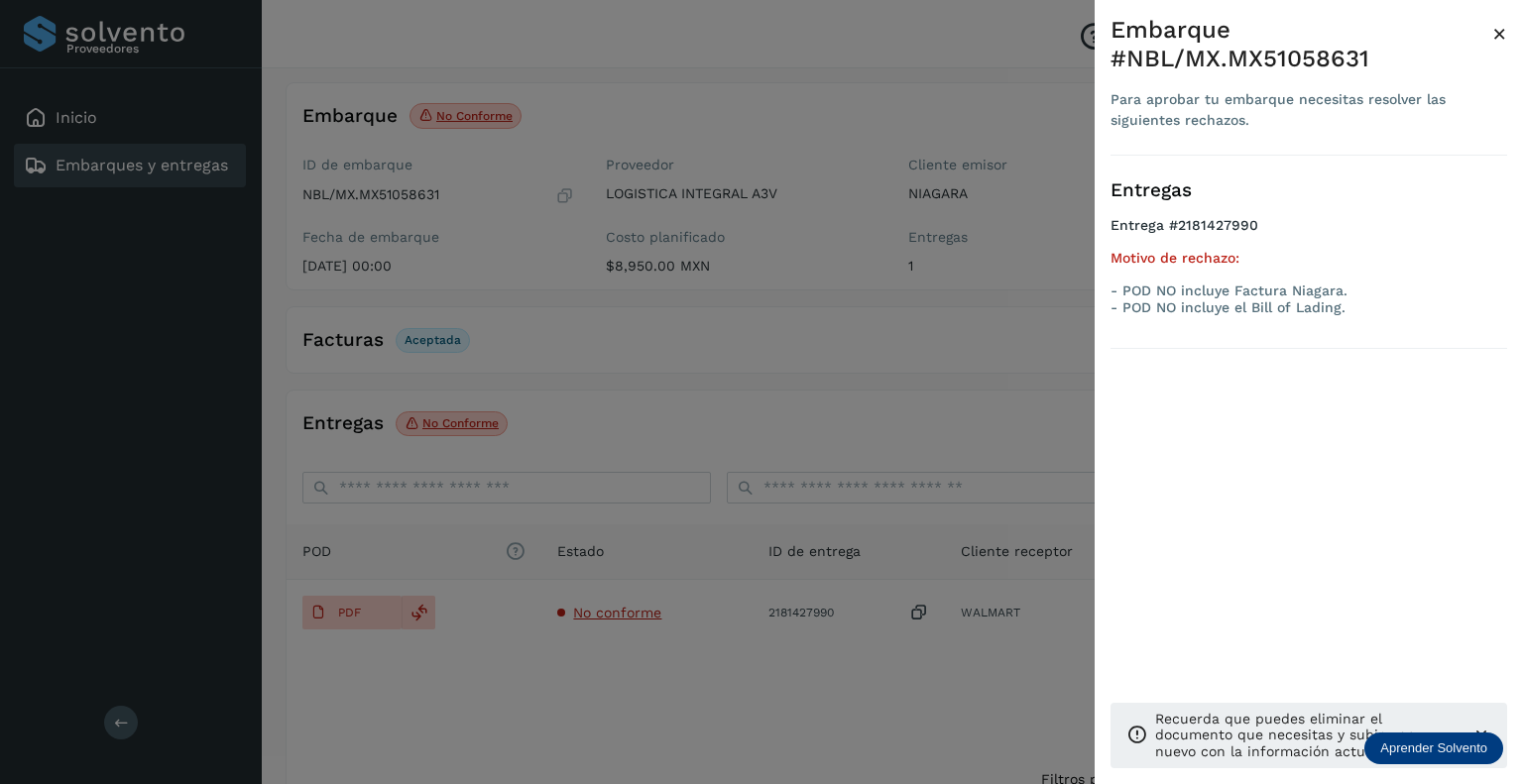 click on "×" at bounding box center (1499, 34) 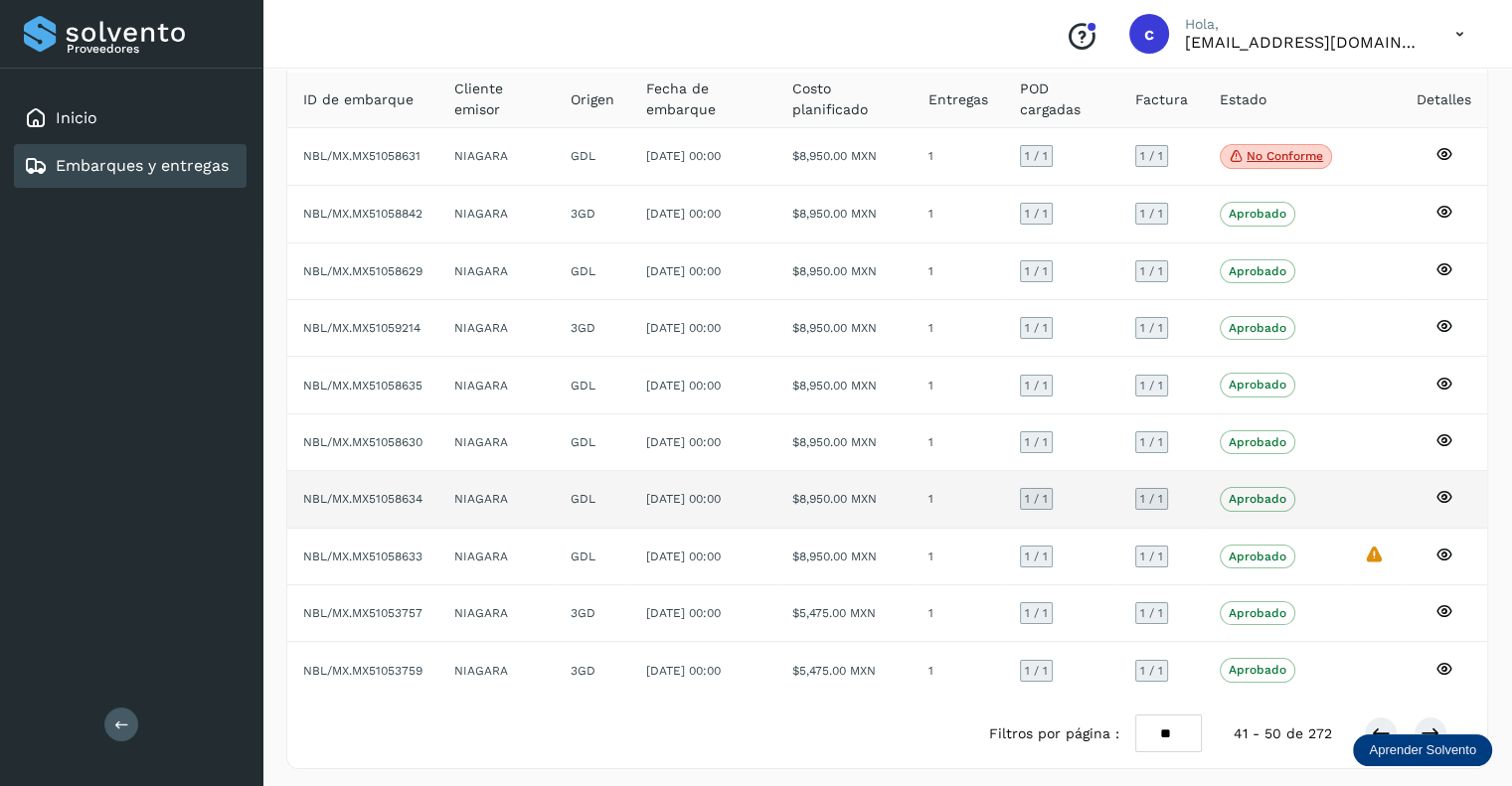 scroll, scrollTop: 129, scrollLeft: 0, axis: vertical 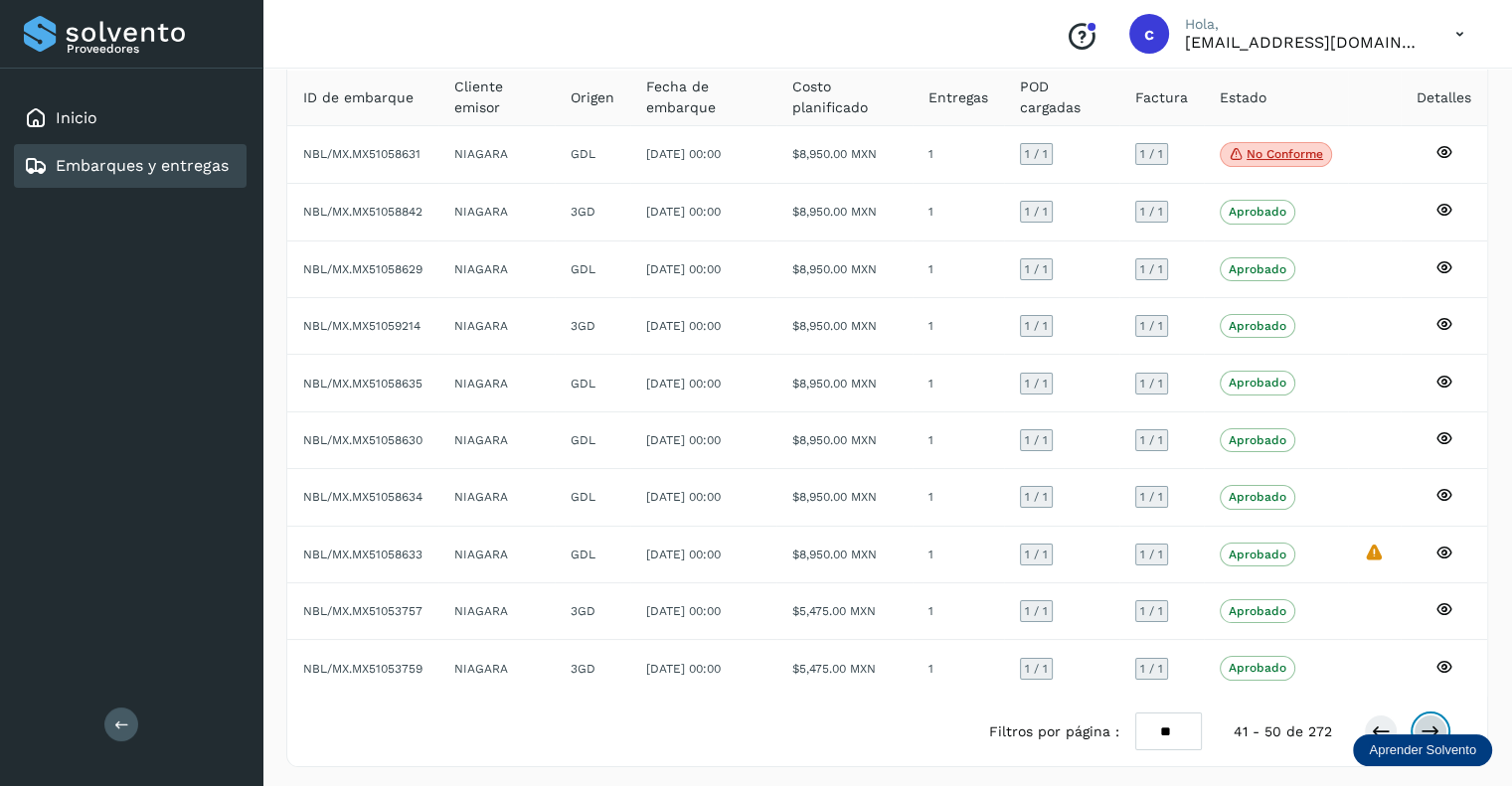 click at bounding box center [1430, 731] 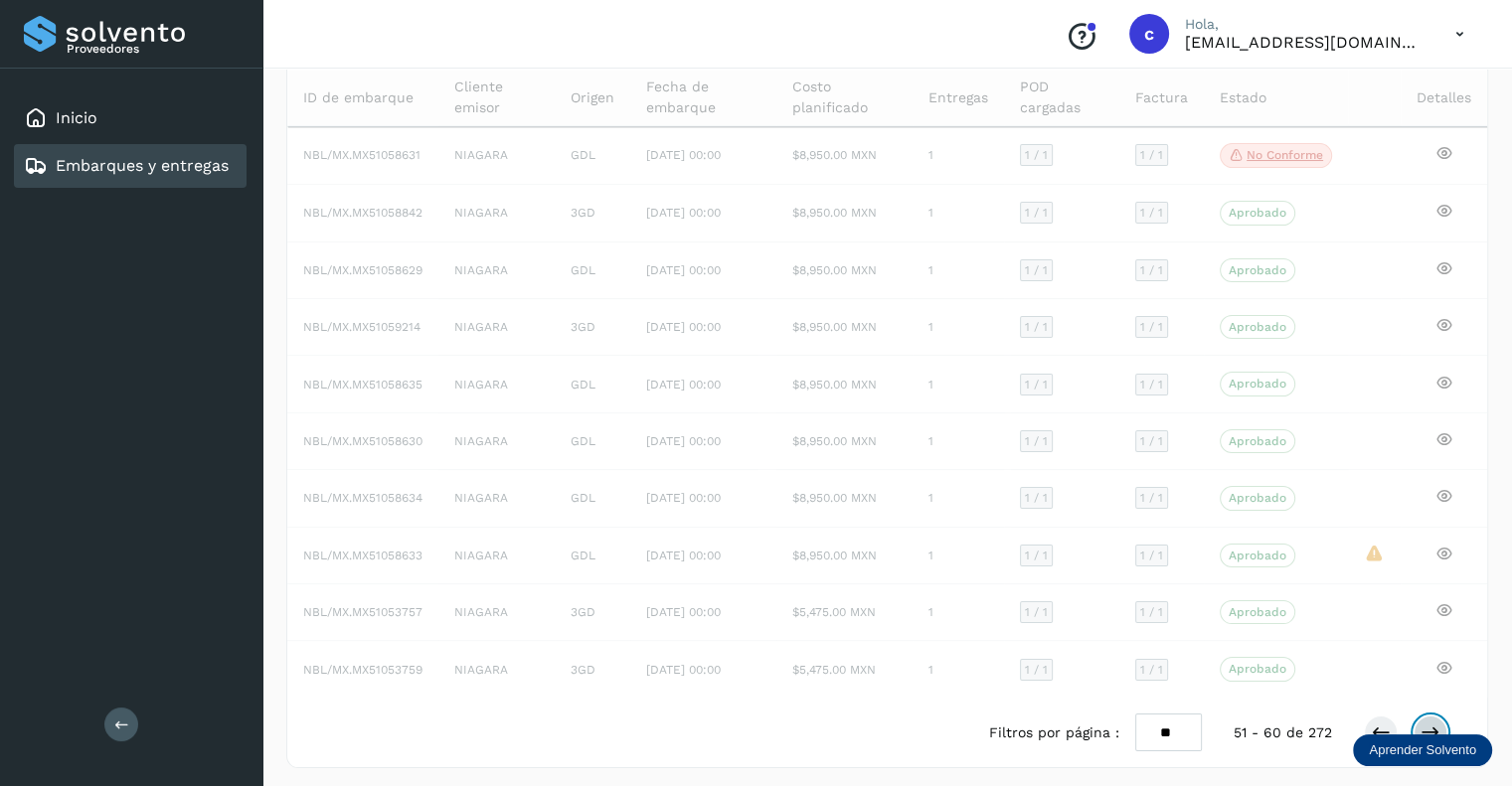 scroll, scrollTop: 127, scrollLeft: 0, axis: vertical 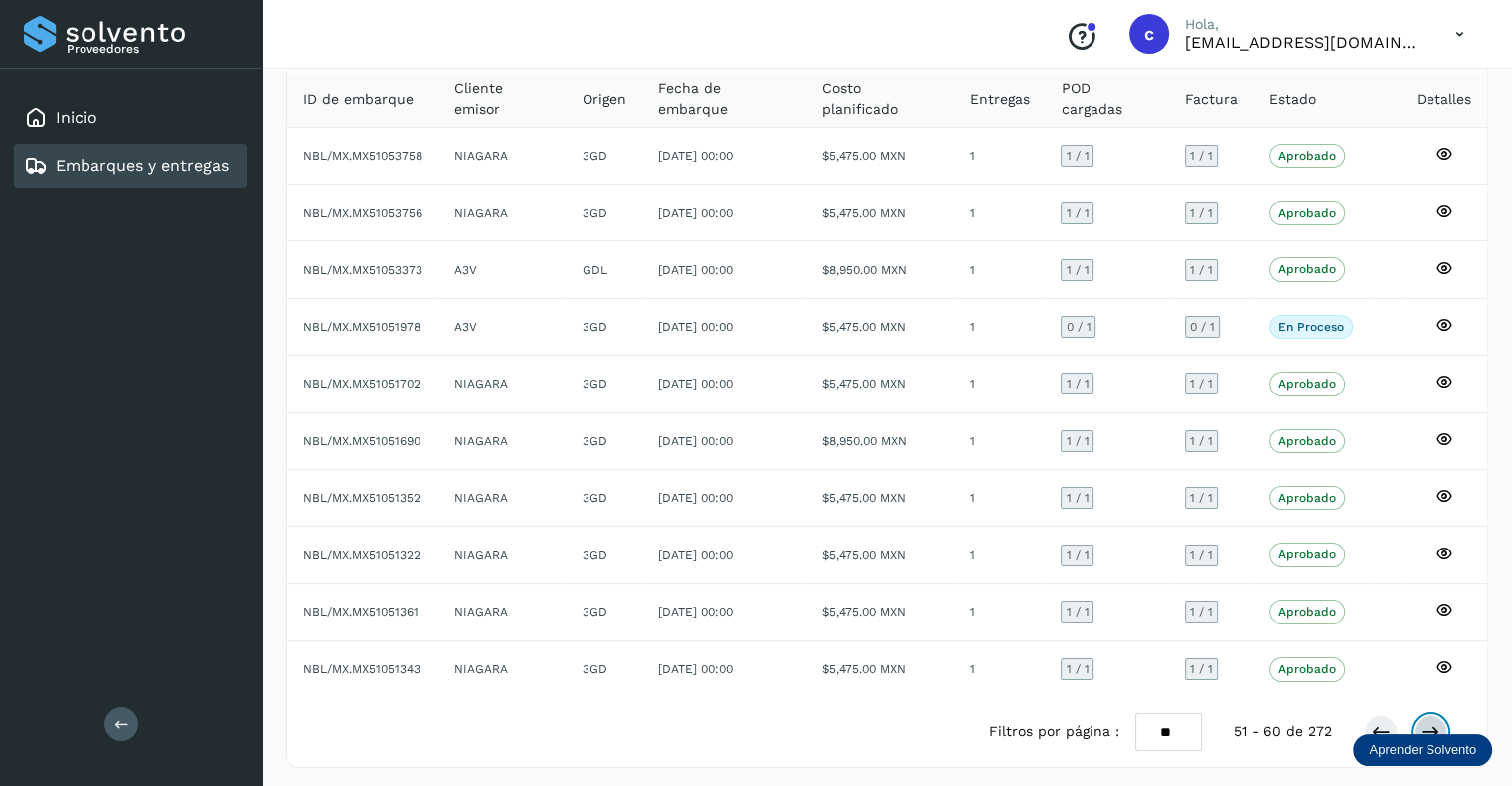 click at bounding box center [1430, 732] 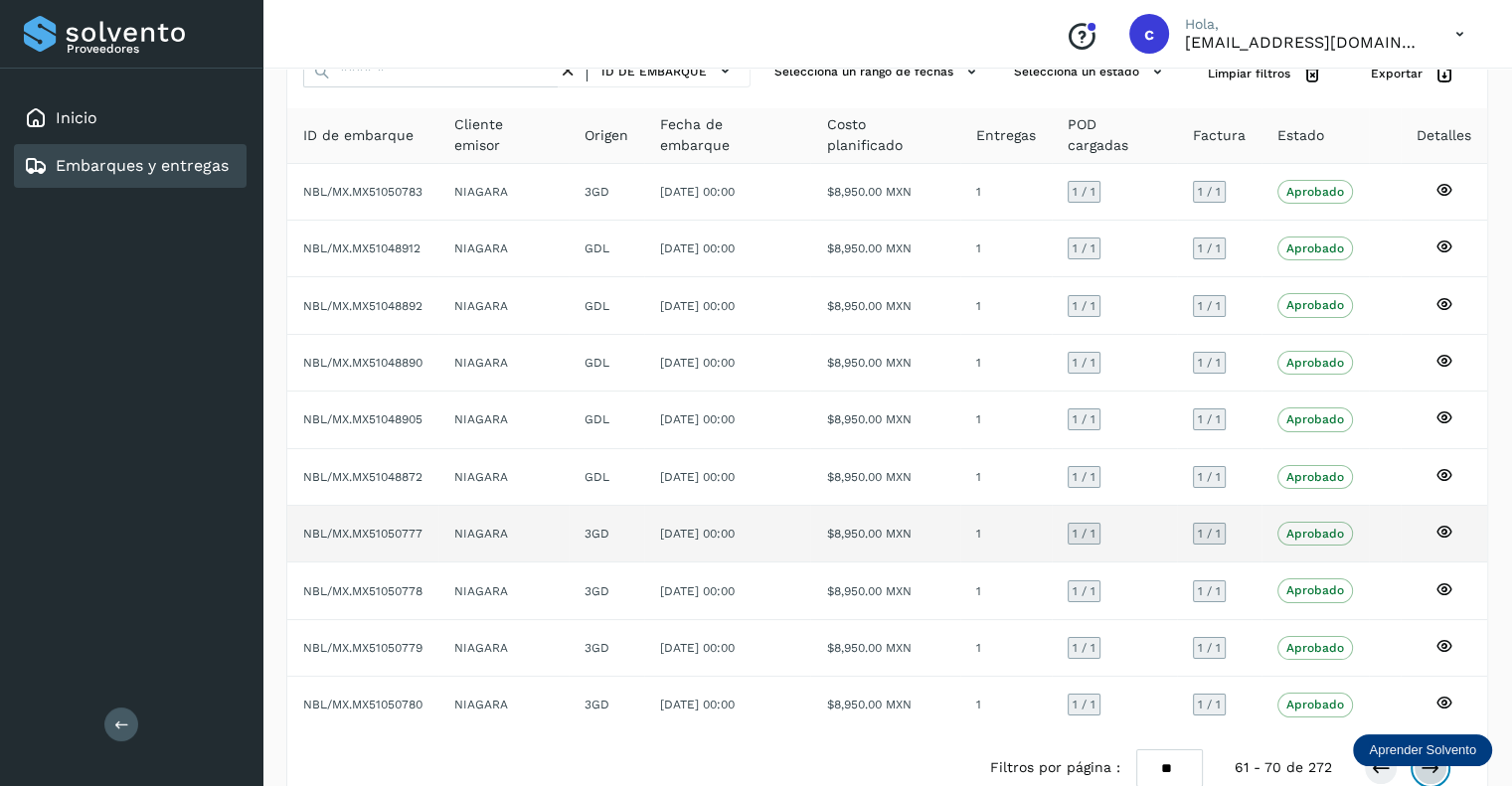 scroll, scrollTop: 127, scrollLeft: 0, axis: vertical 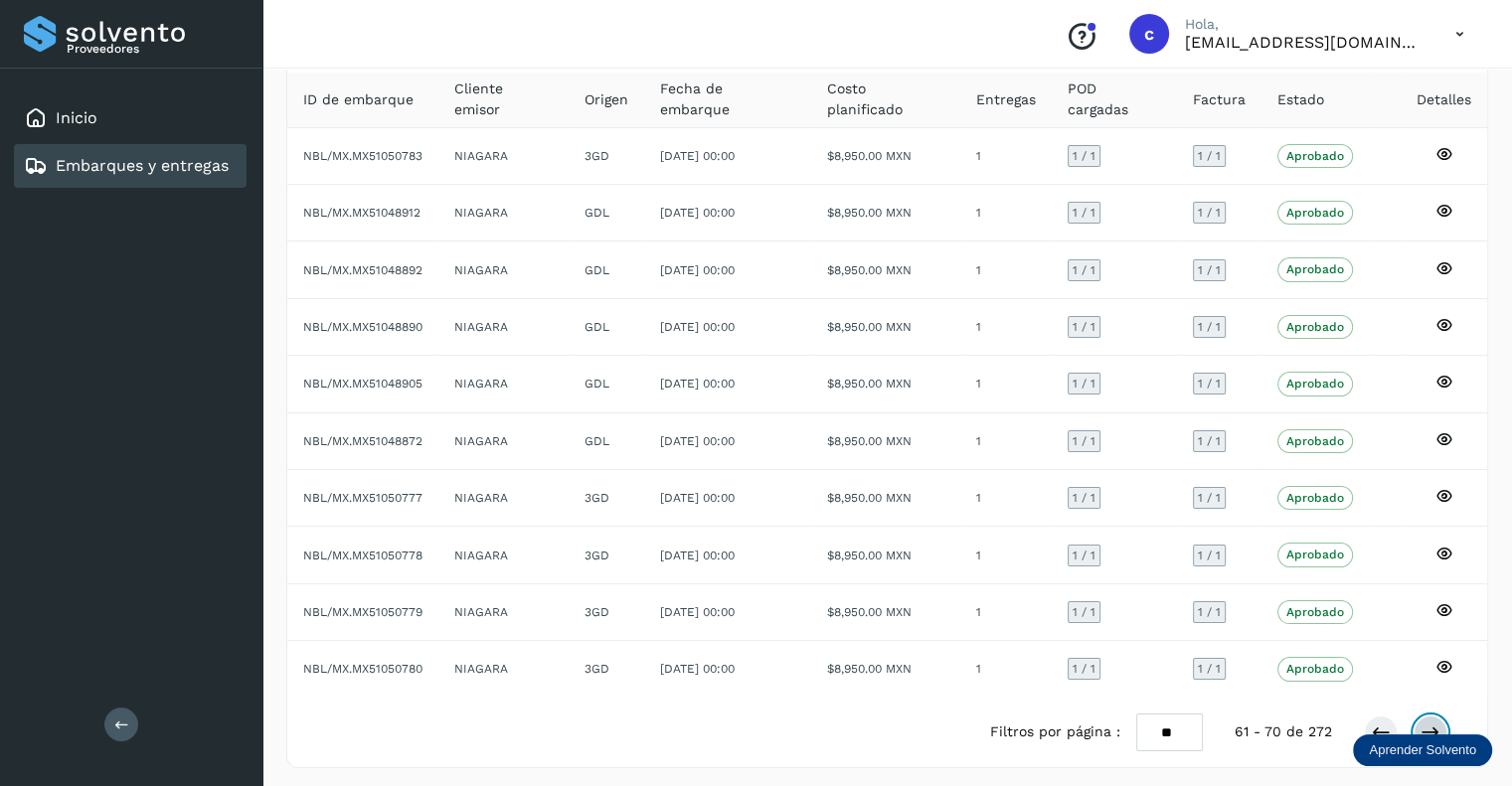click at bounding box center [1430, 732] 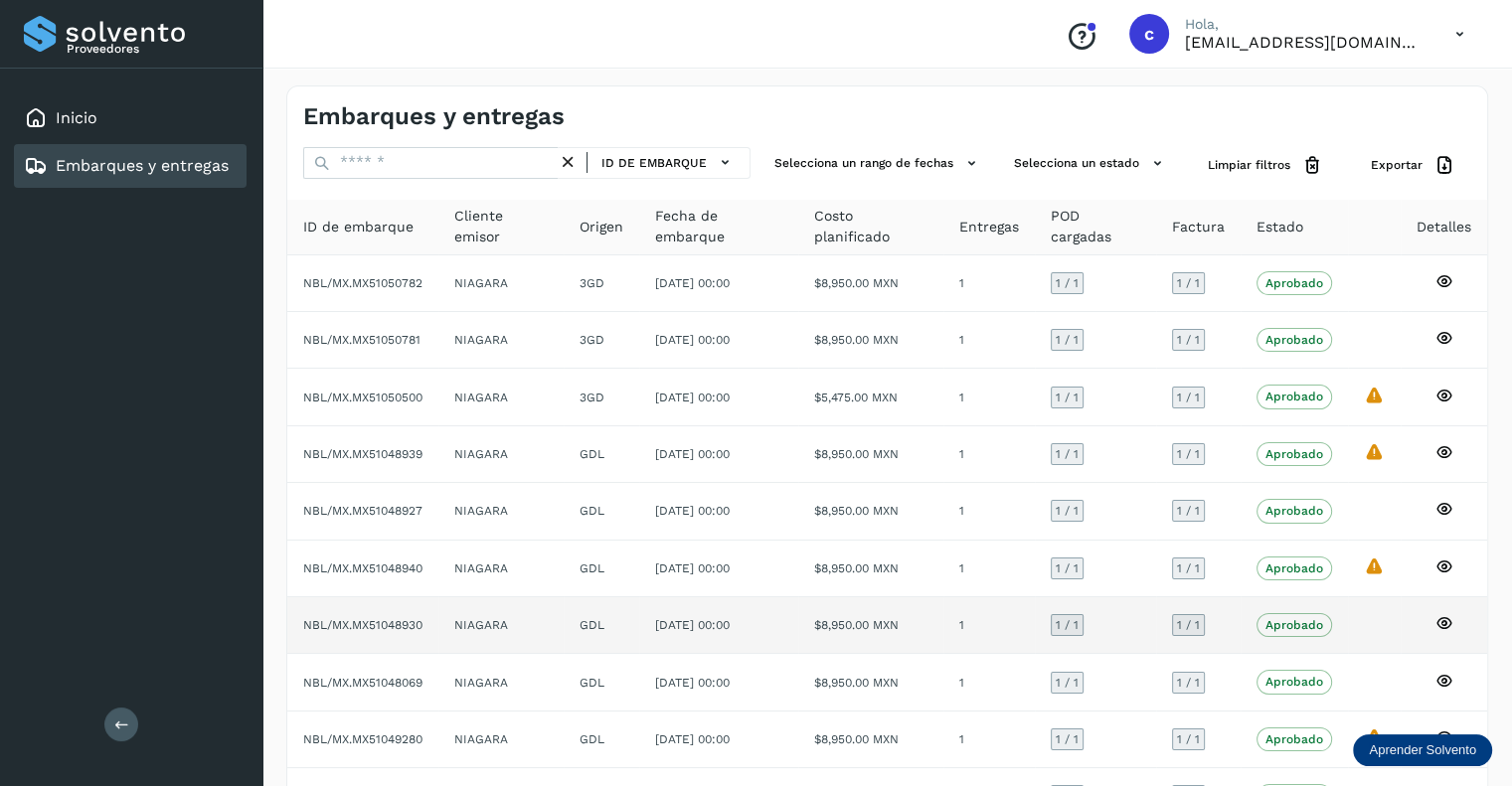 scroll, scrollTop: 128, scrollLeft: 0, axis: vertical 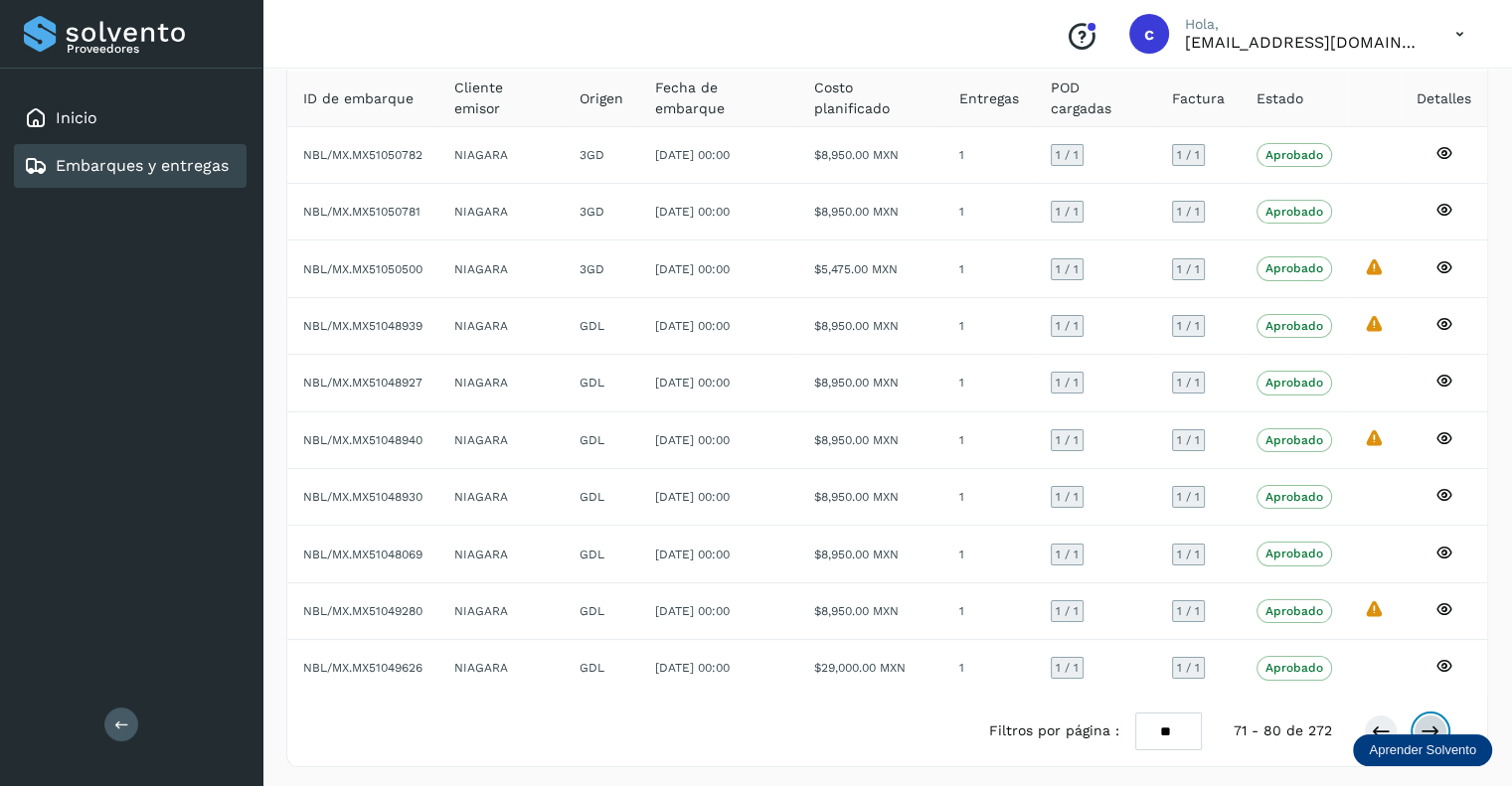 click at bounding box center (1430, 731) 